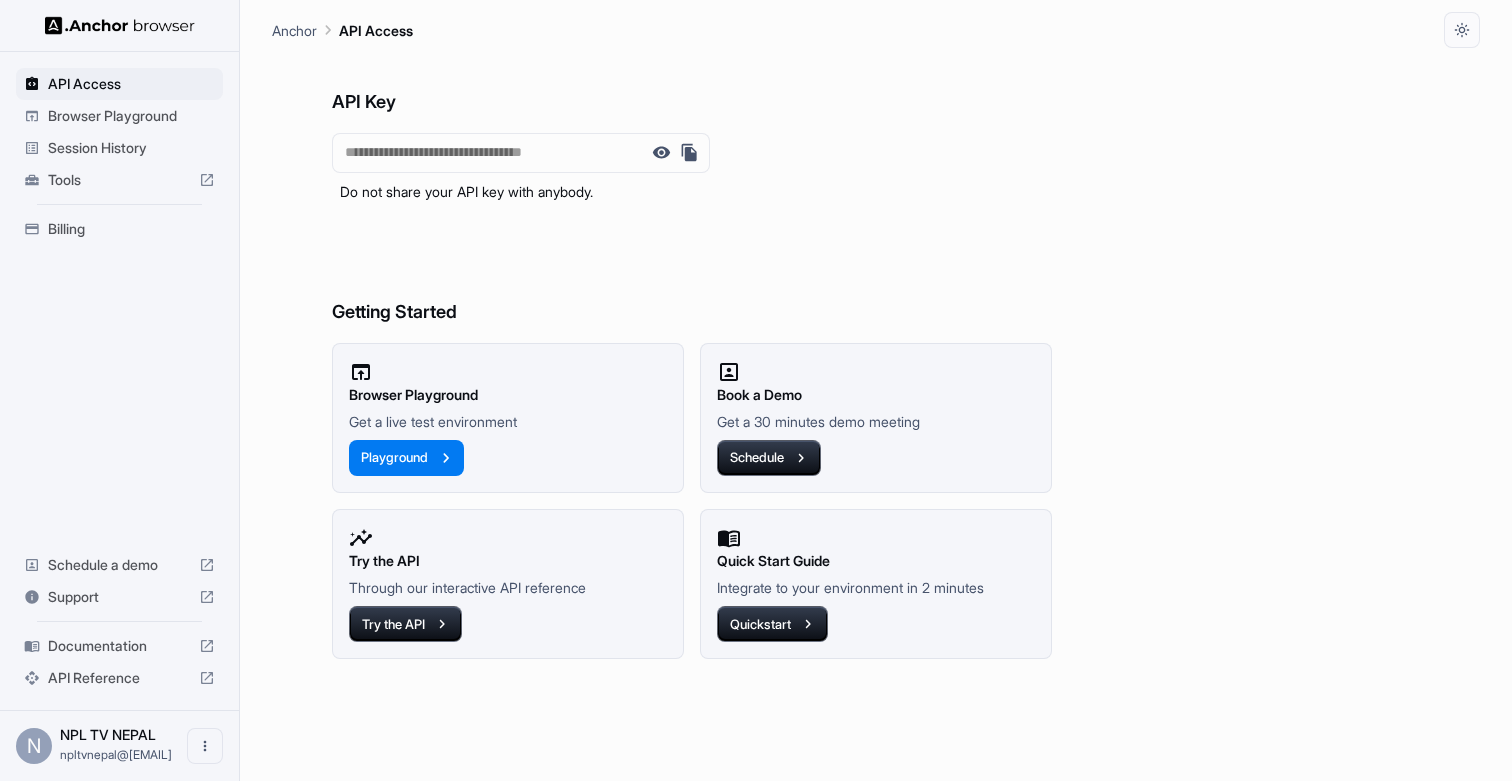 scroll, scrollTop: 0, scrollLeft: 0, axis: both 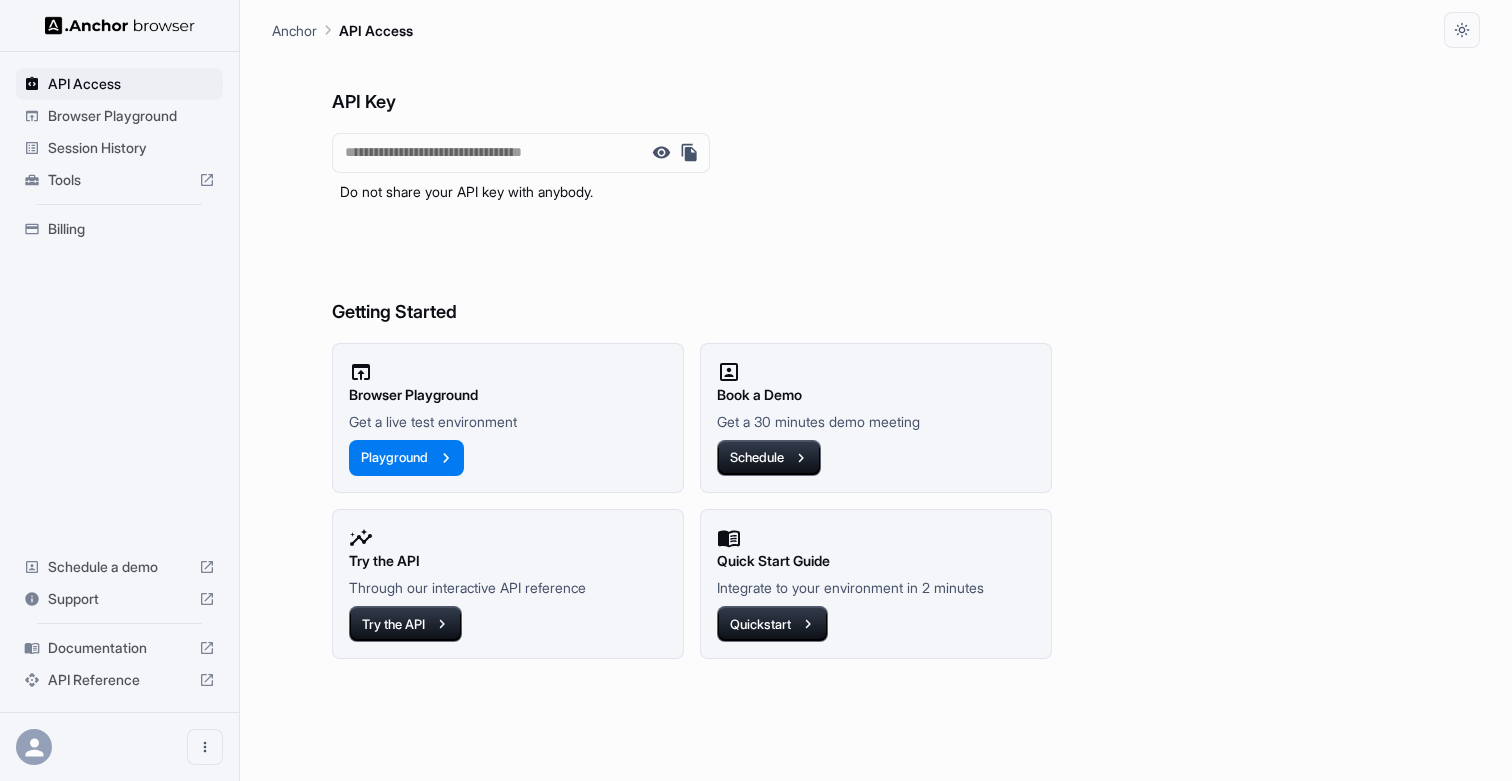click on "Billing" at bounding box center [119, 229] 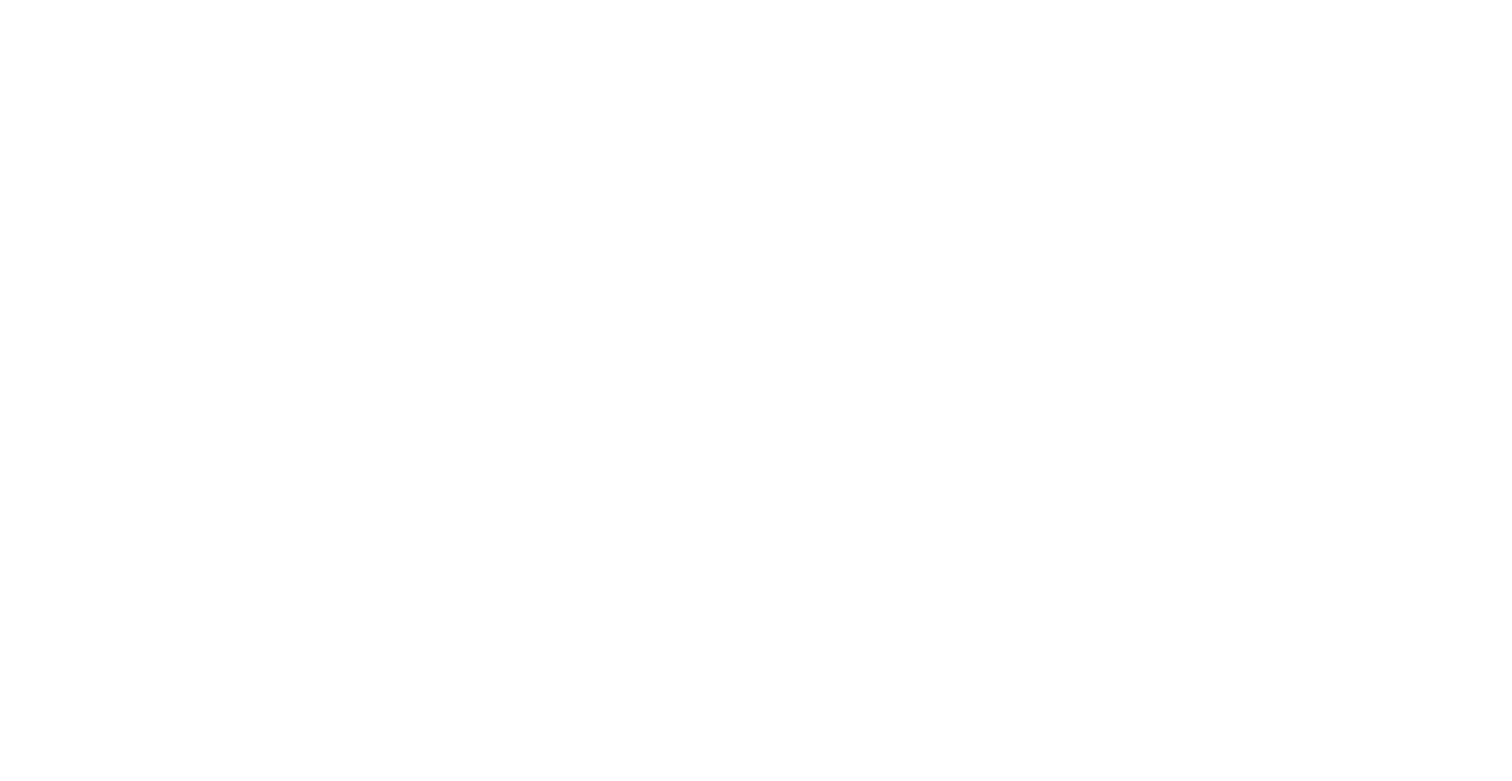 scroll, scrollTop: 0, scrollLeft: 0, axis: both 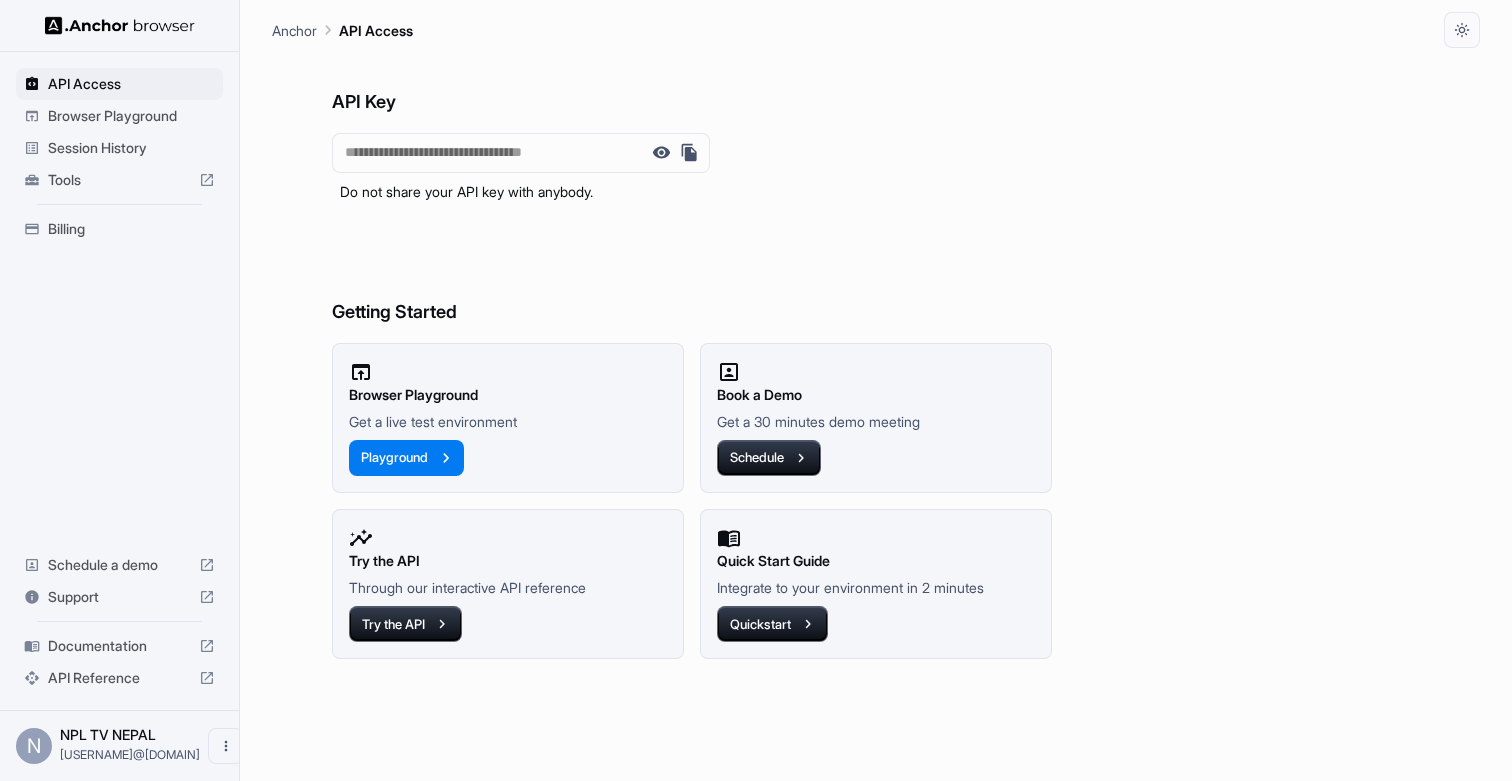 click on "Session History" at bounding box center [131, 148] 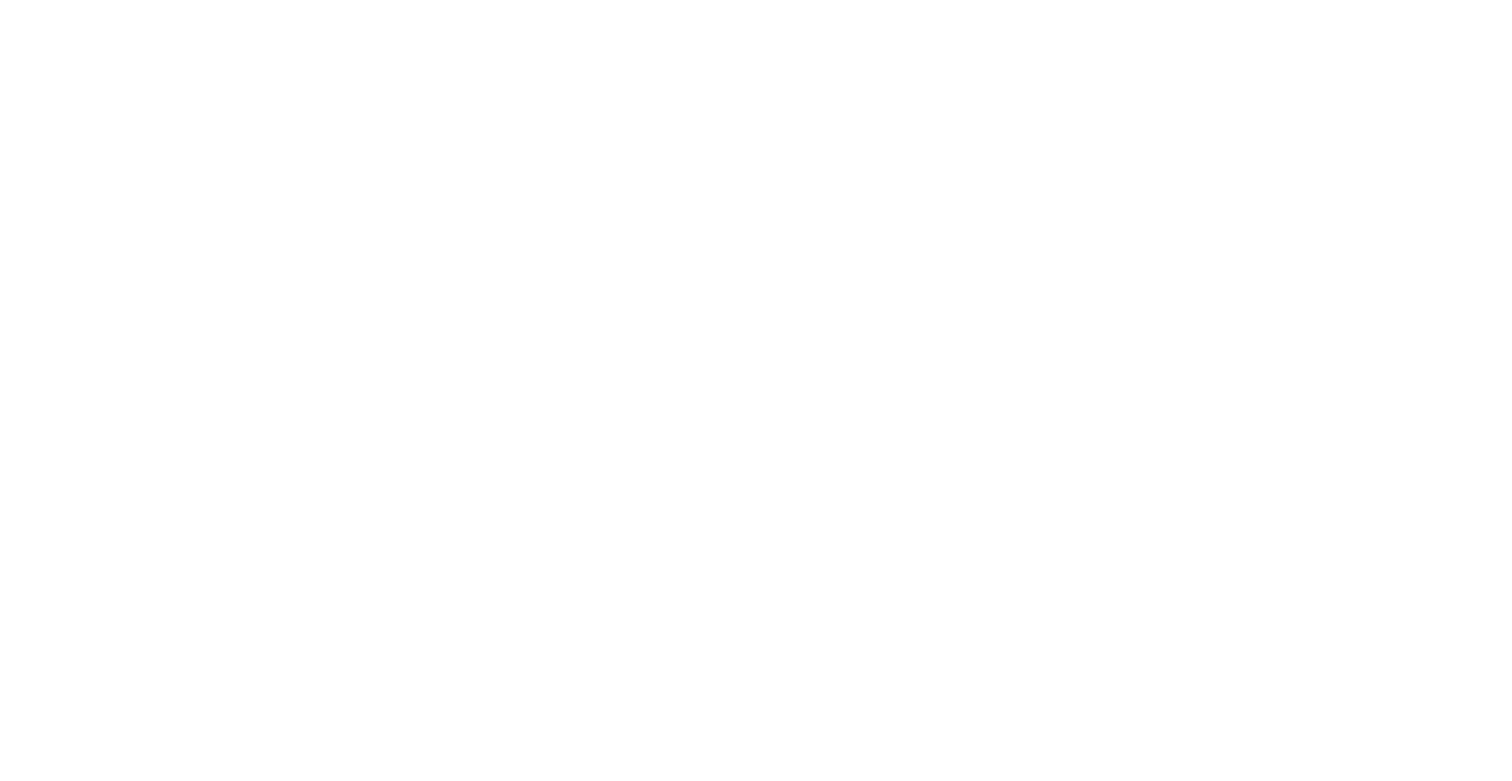 scroll, scrollTop: 0, scrollLeft: 0, axis: both 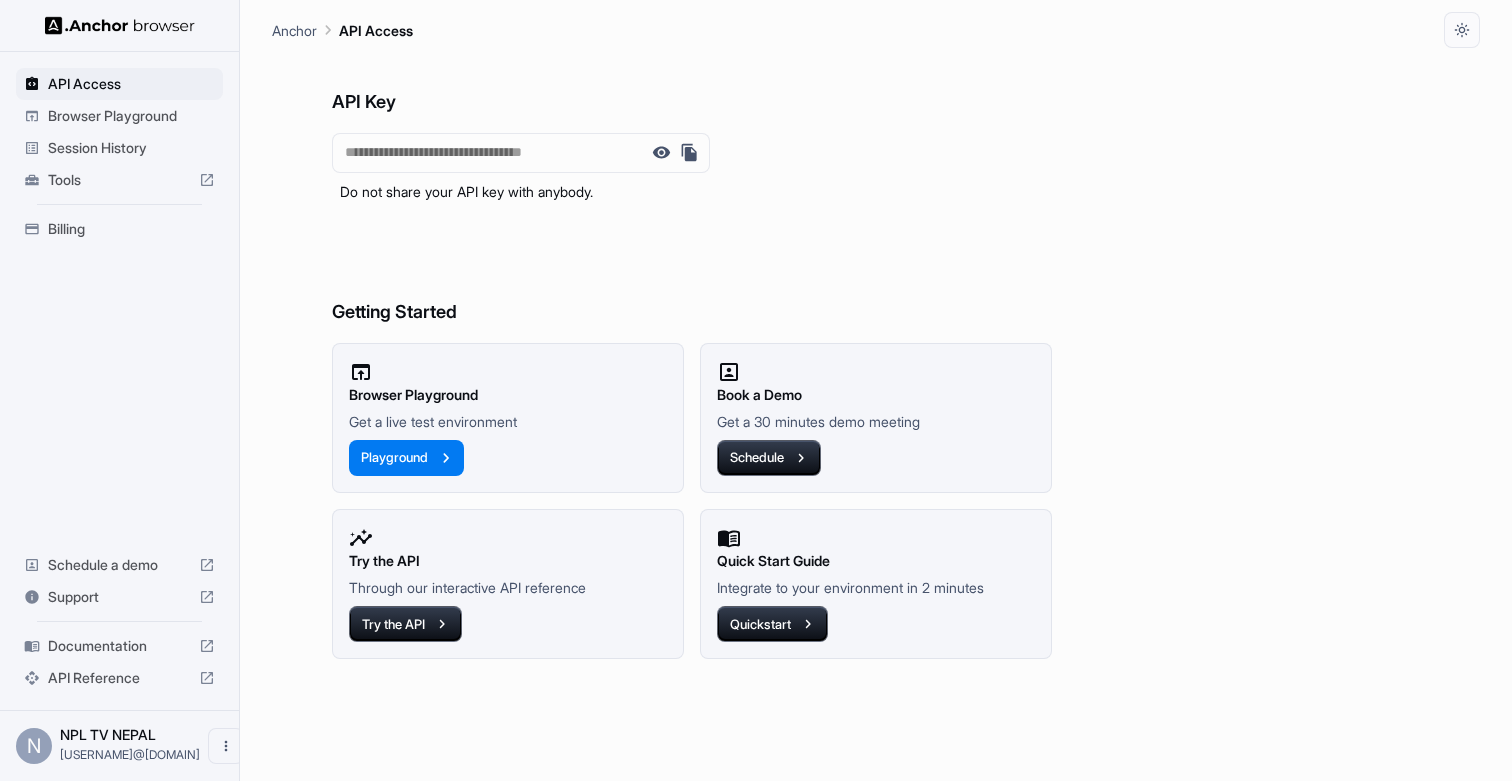 click on "Billing" at bounding box center [131, 229] 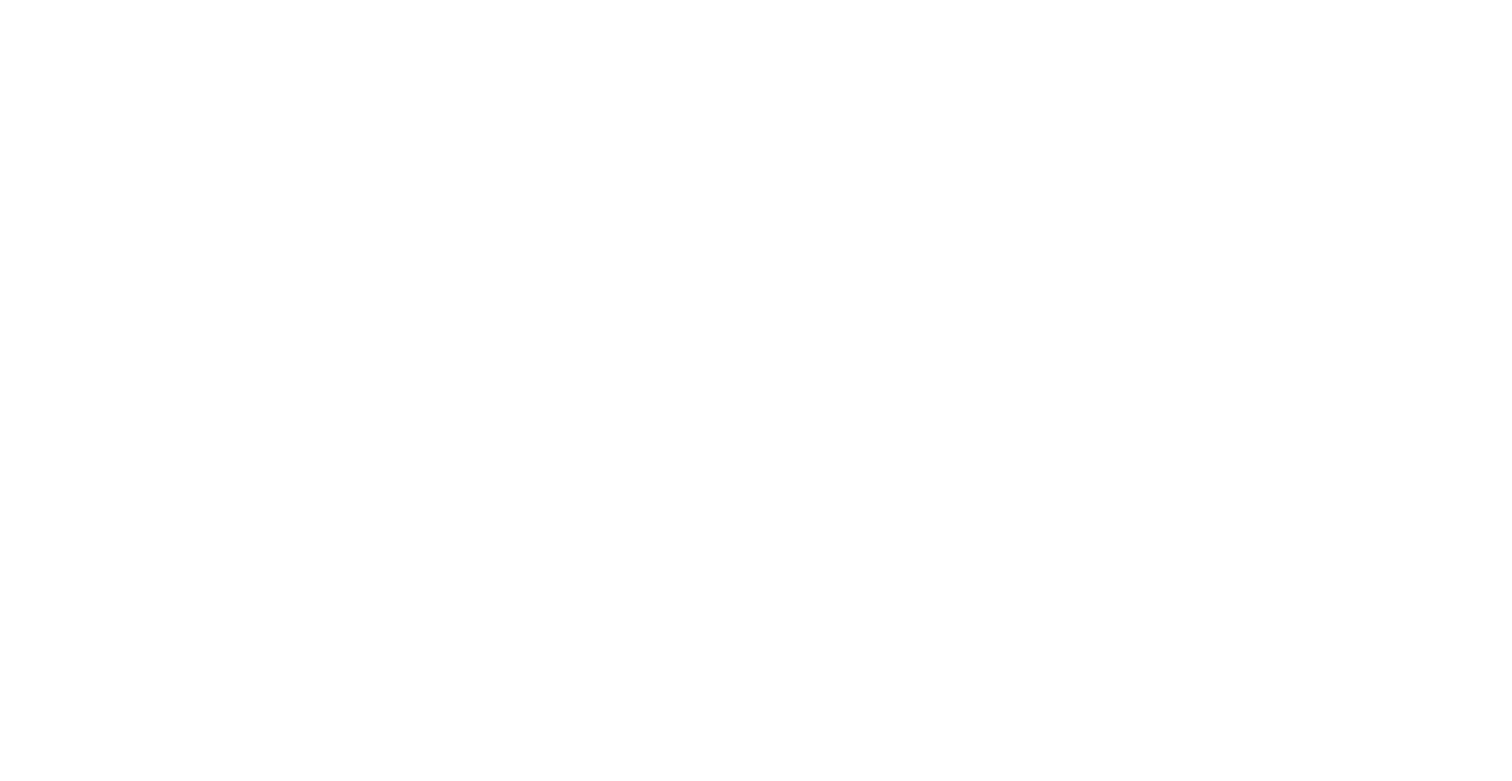 scroll, scrollTop: 0, scrollLeft: 0, axis: both 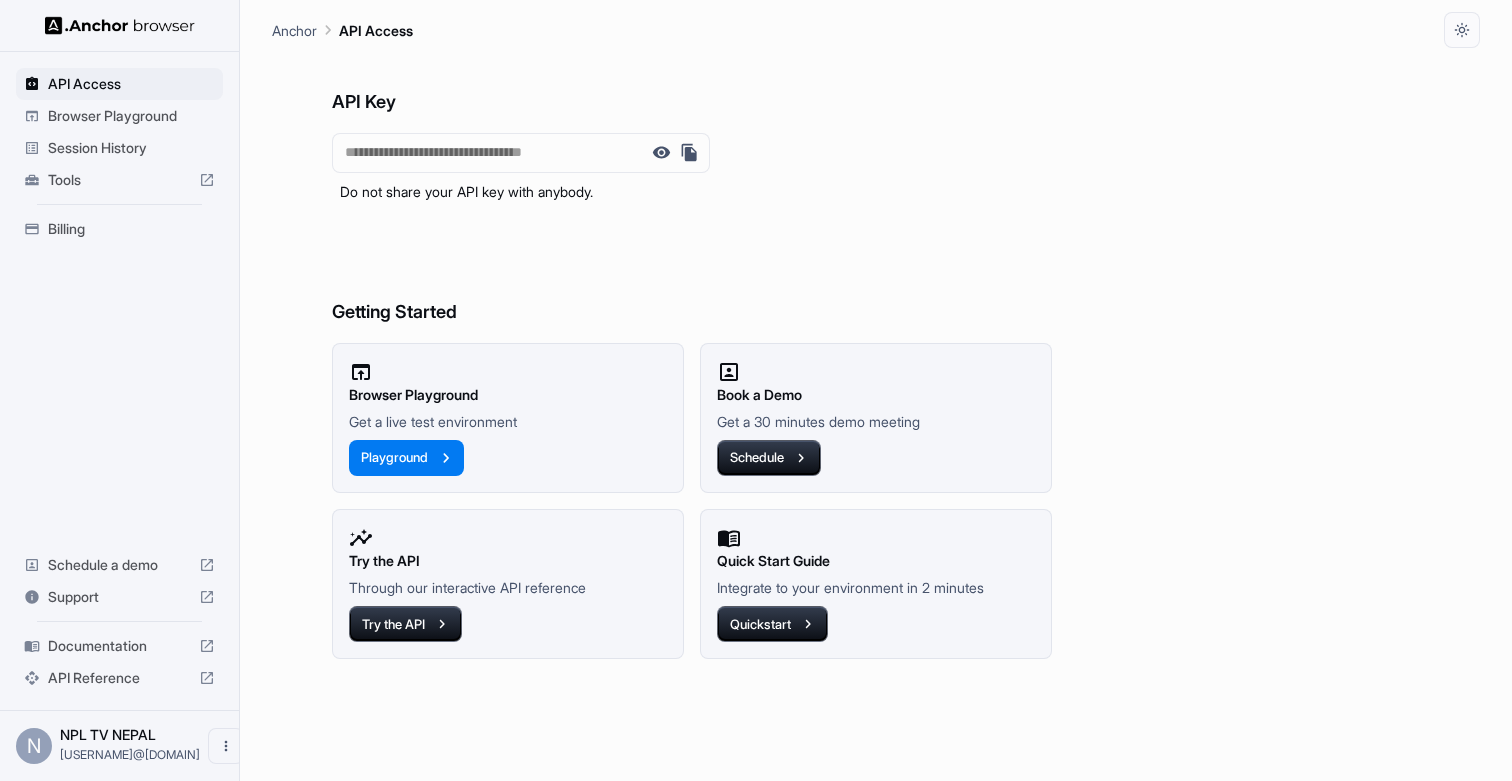 click 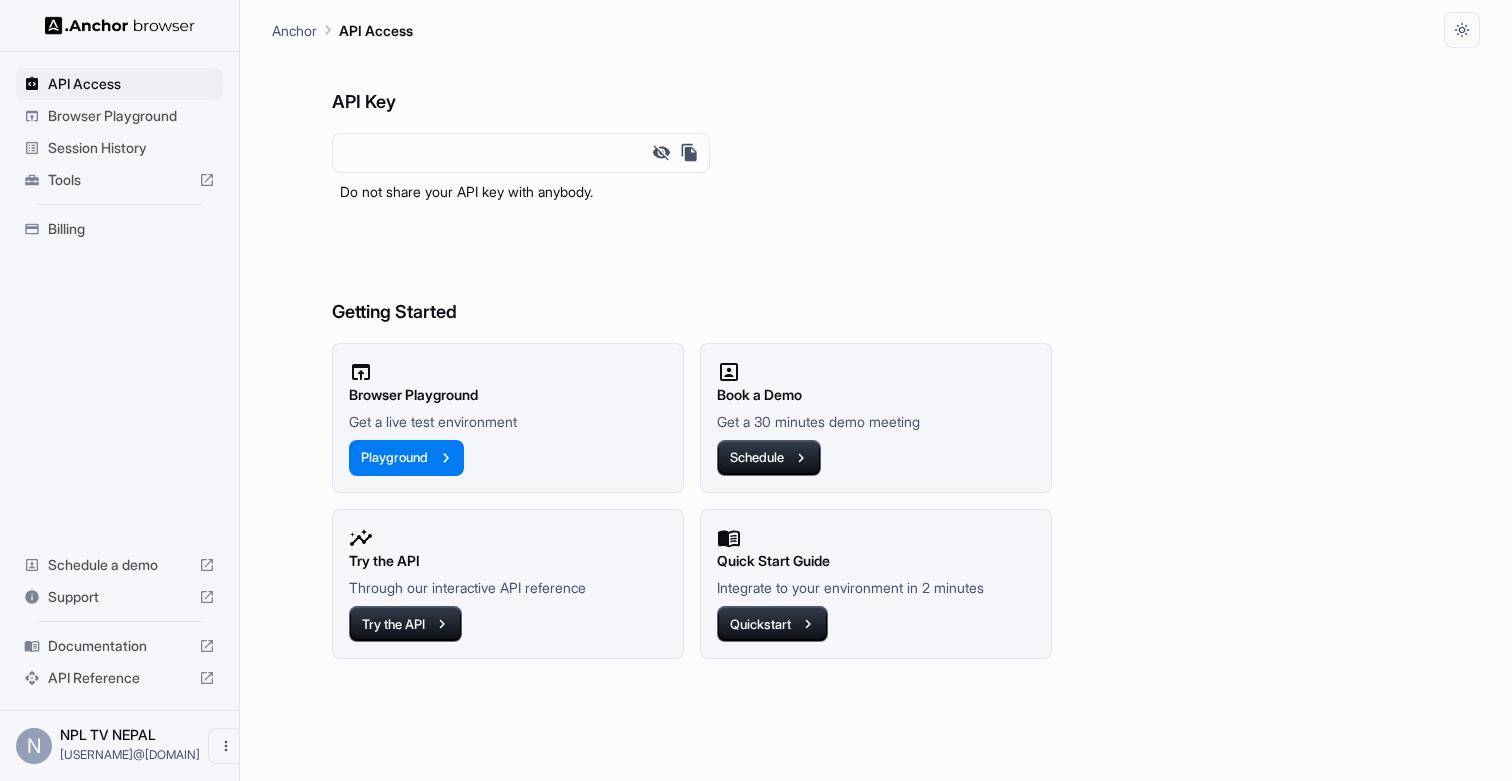 click 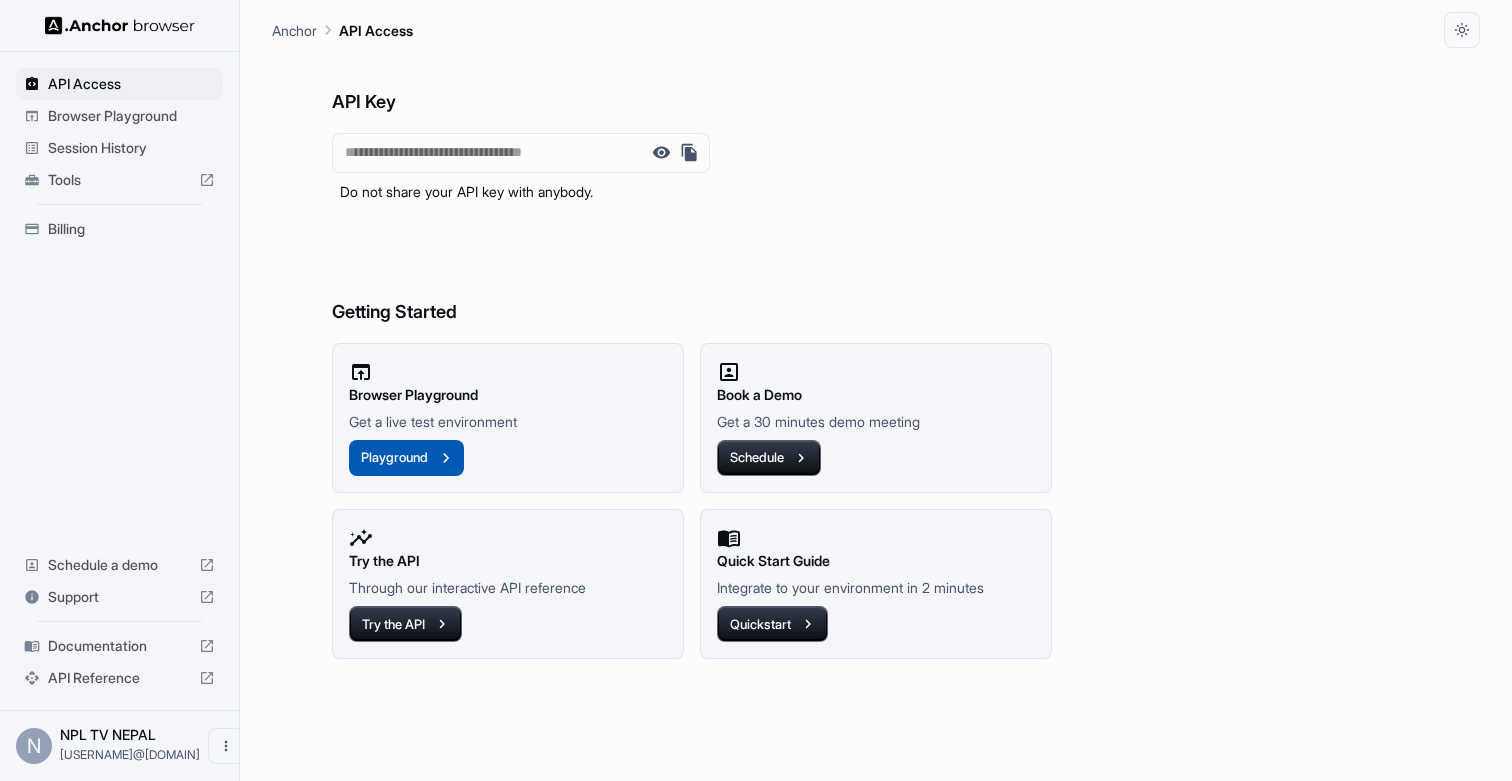 click on "Playground" at bounding box center (406, 458) 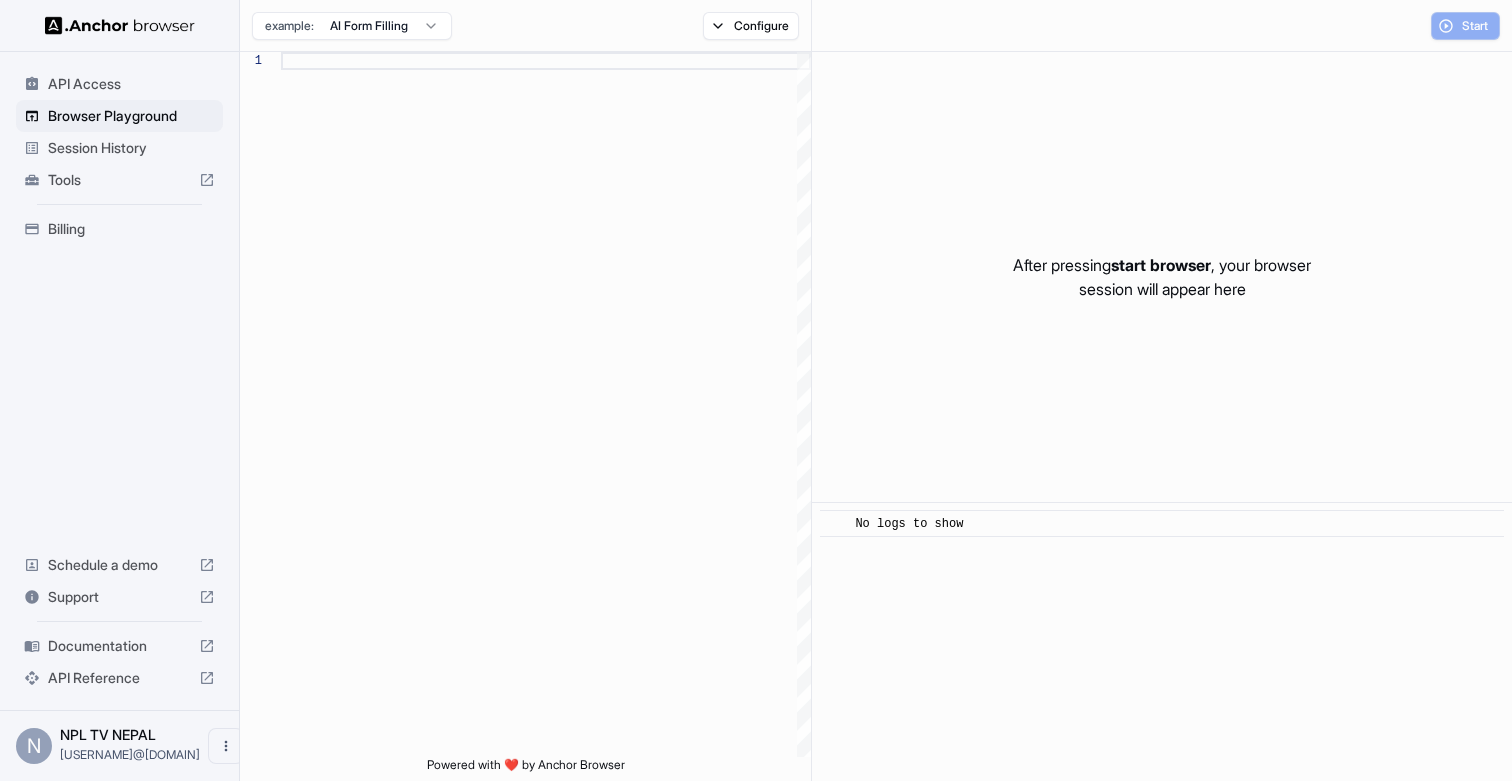 scroll, scrollTop: 162, scrollLeft: 0, axis: vertical 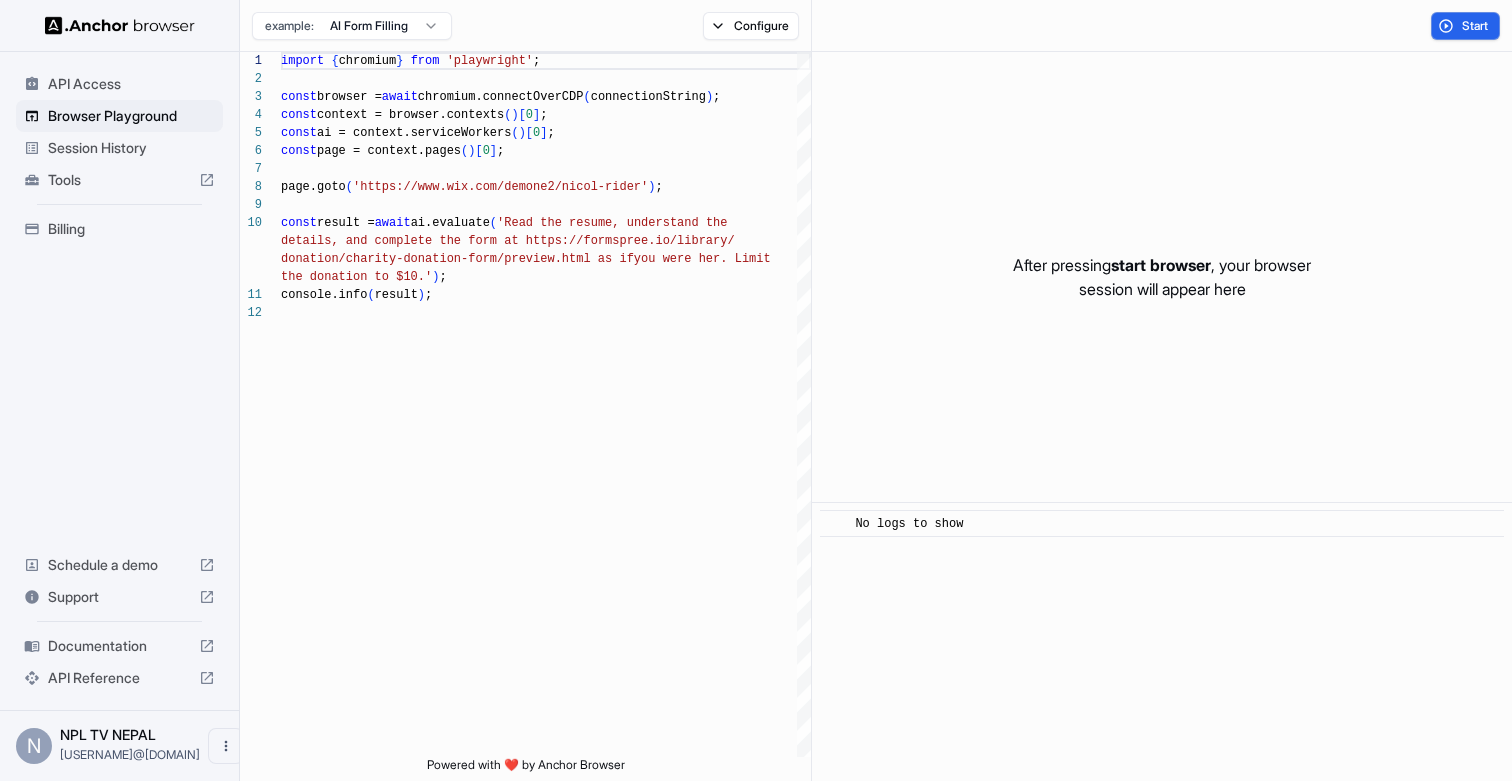 click on "API Access" at bounding box center (131, 84) 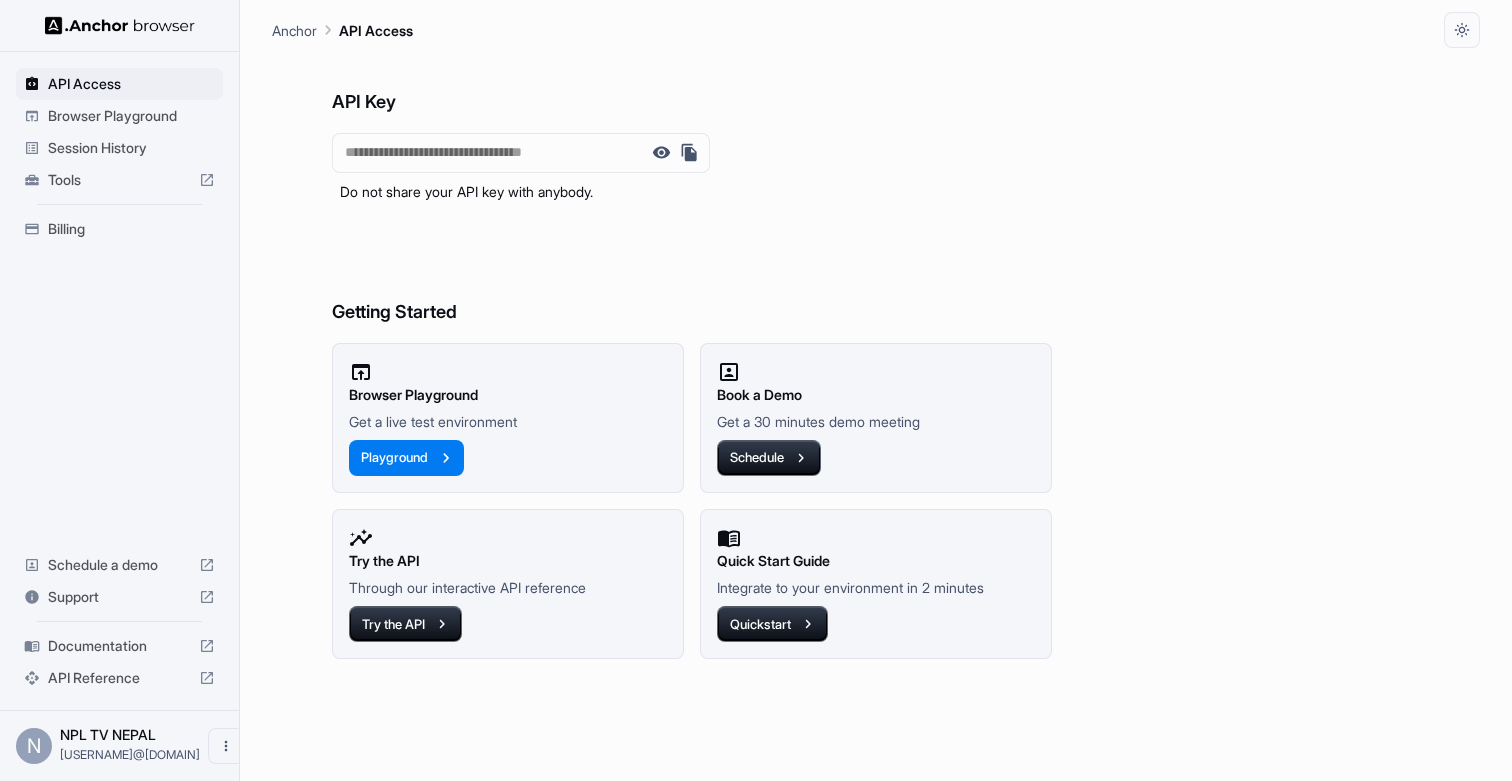 click 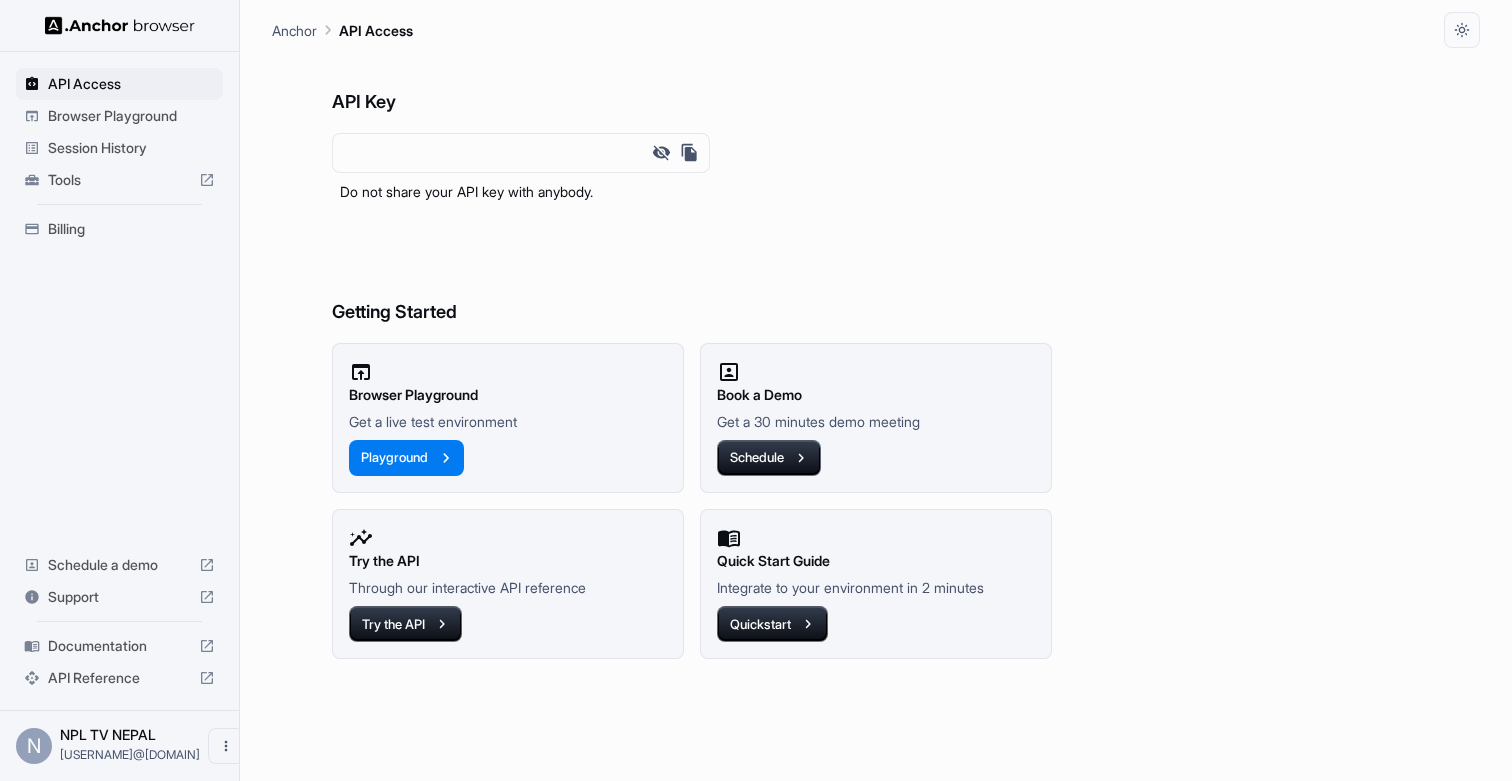 click 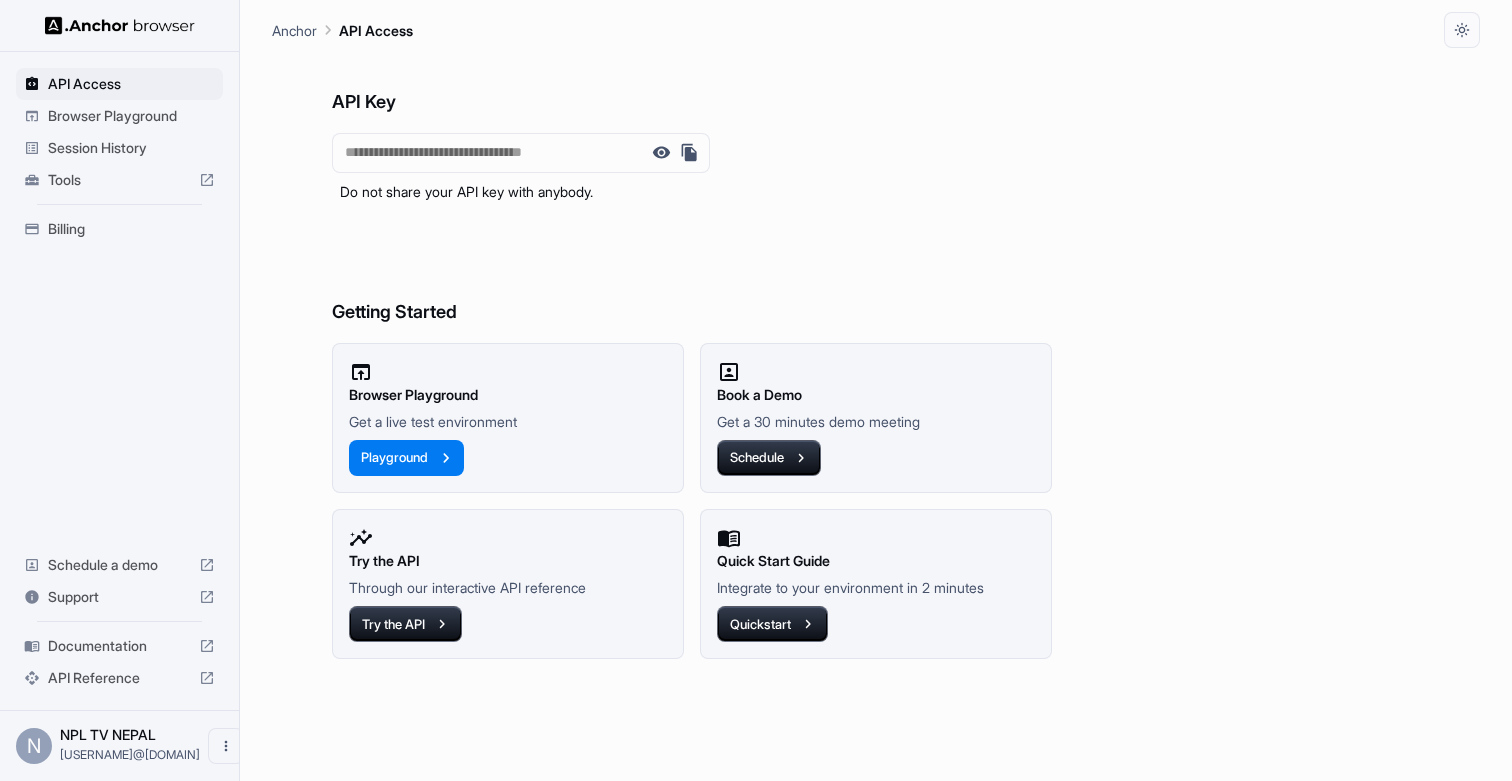 click on "Getting Started" at bounding box center (875, 272) 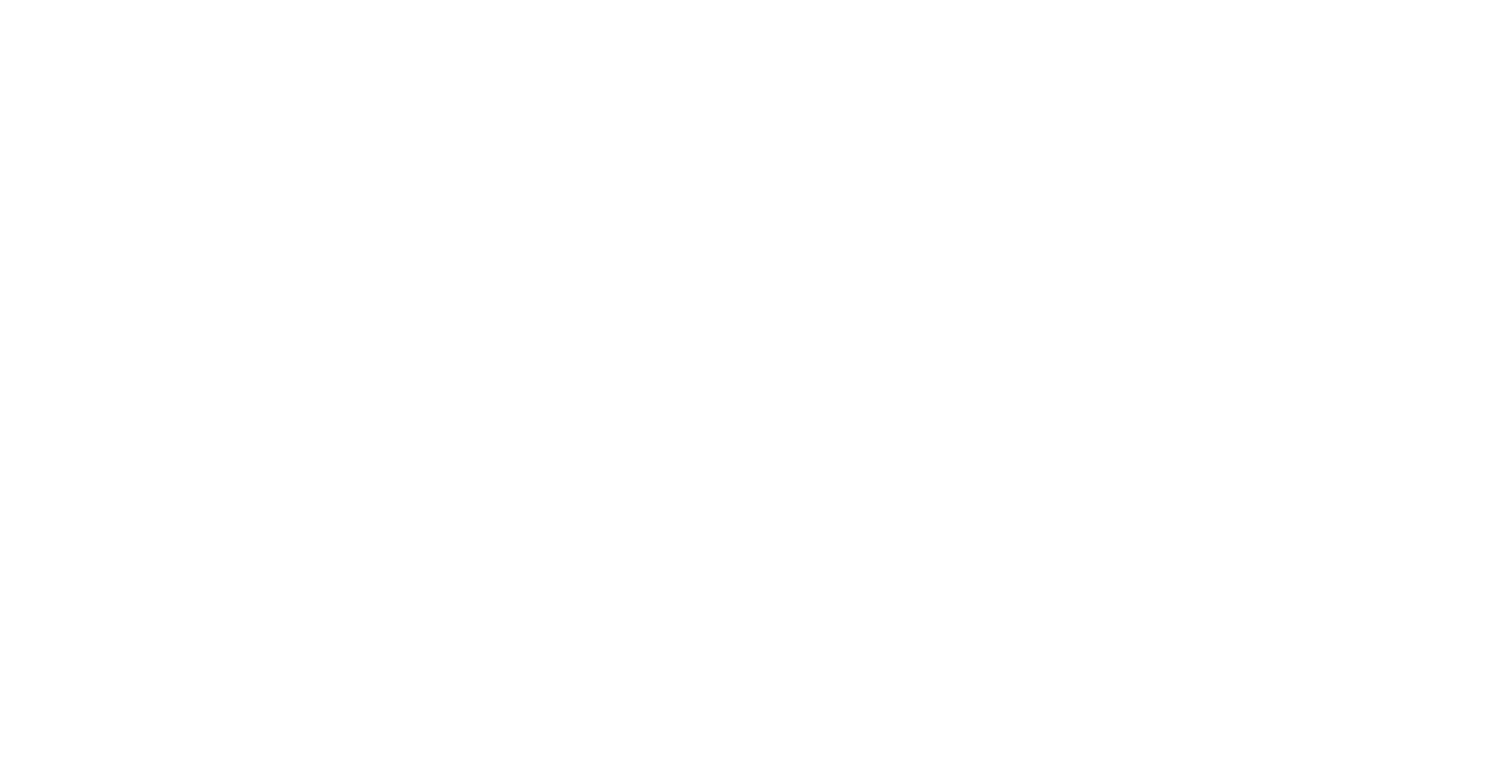 scroll, scrollTop: 0, scrollLeft: 0, axis: both 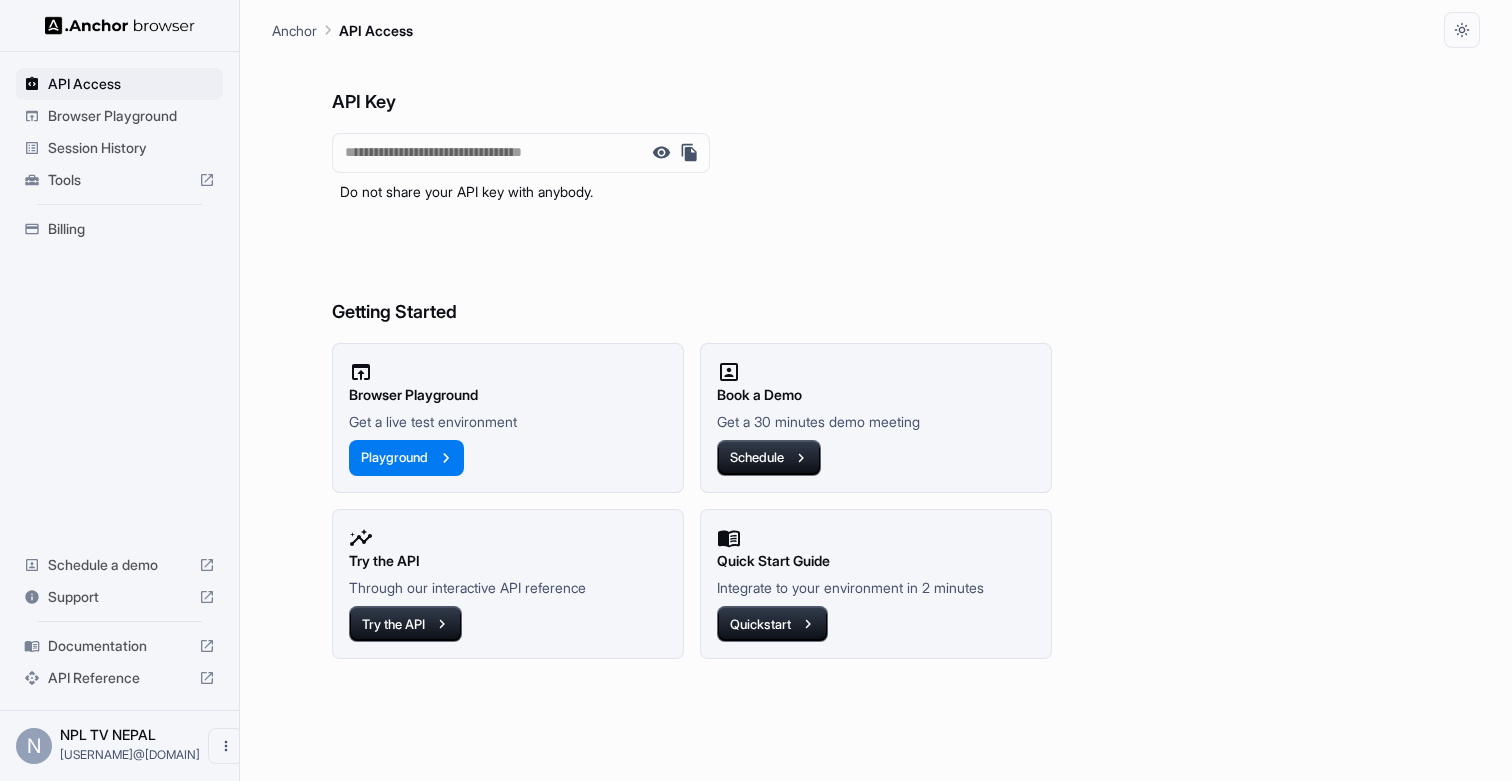 click 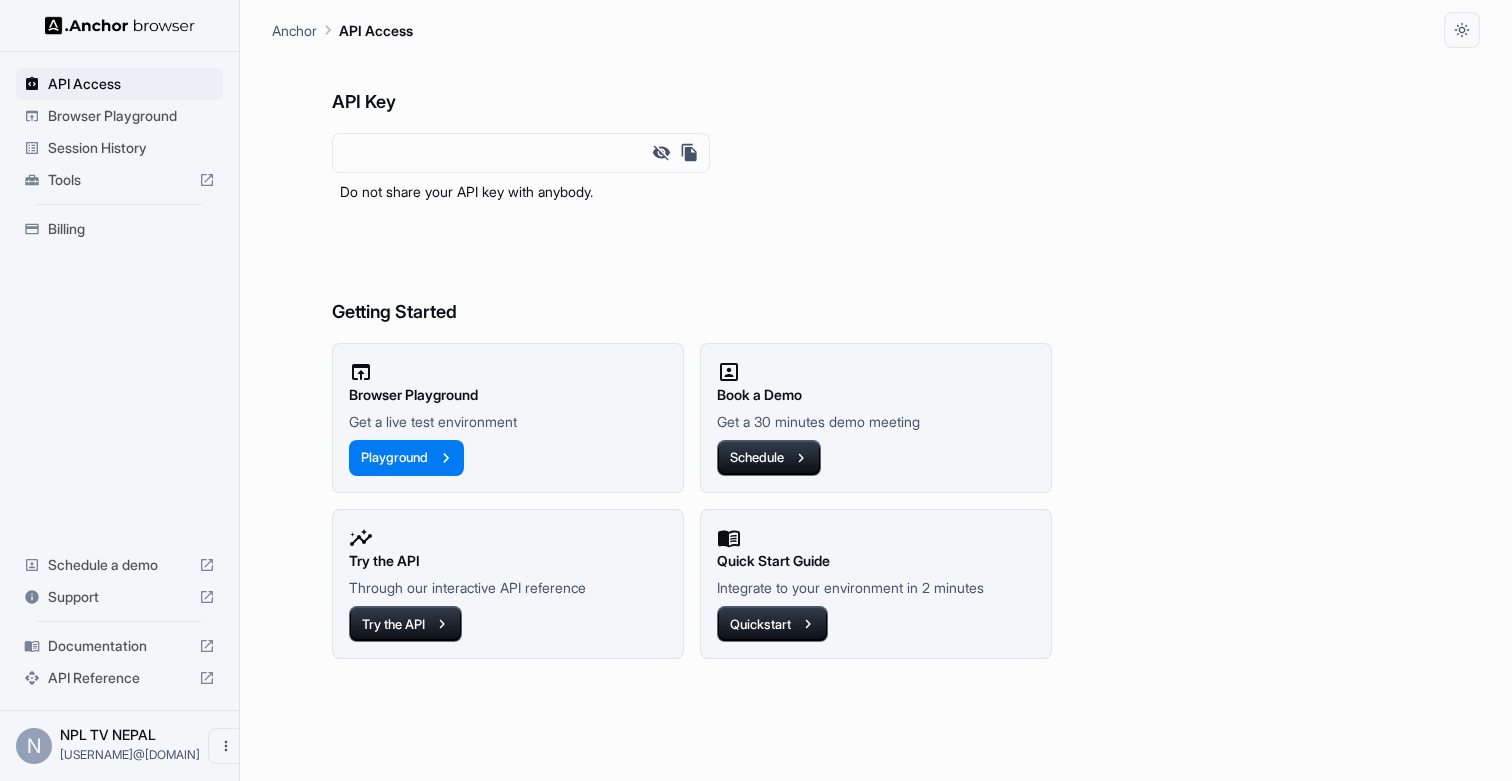 click 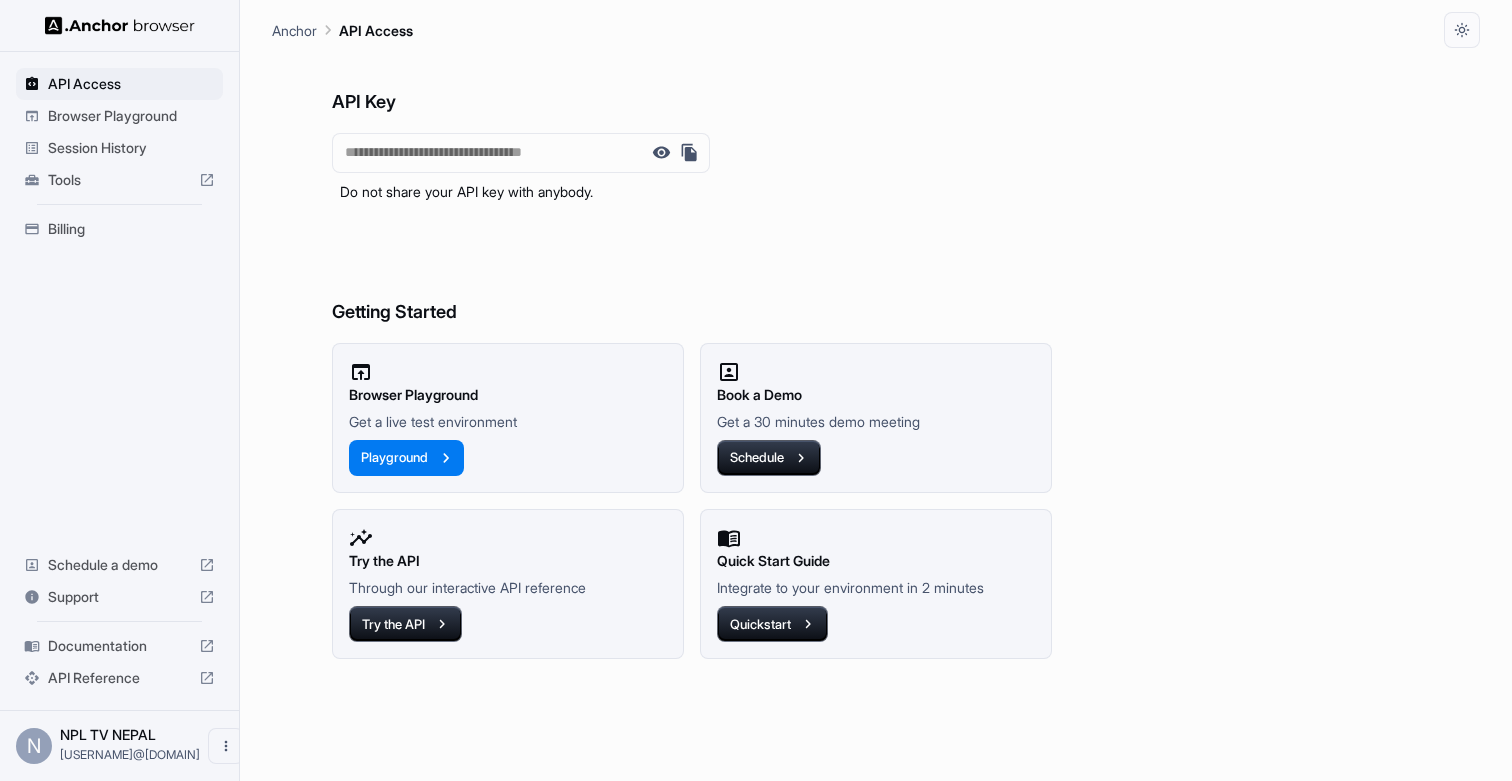 click 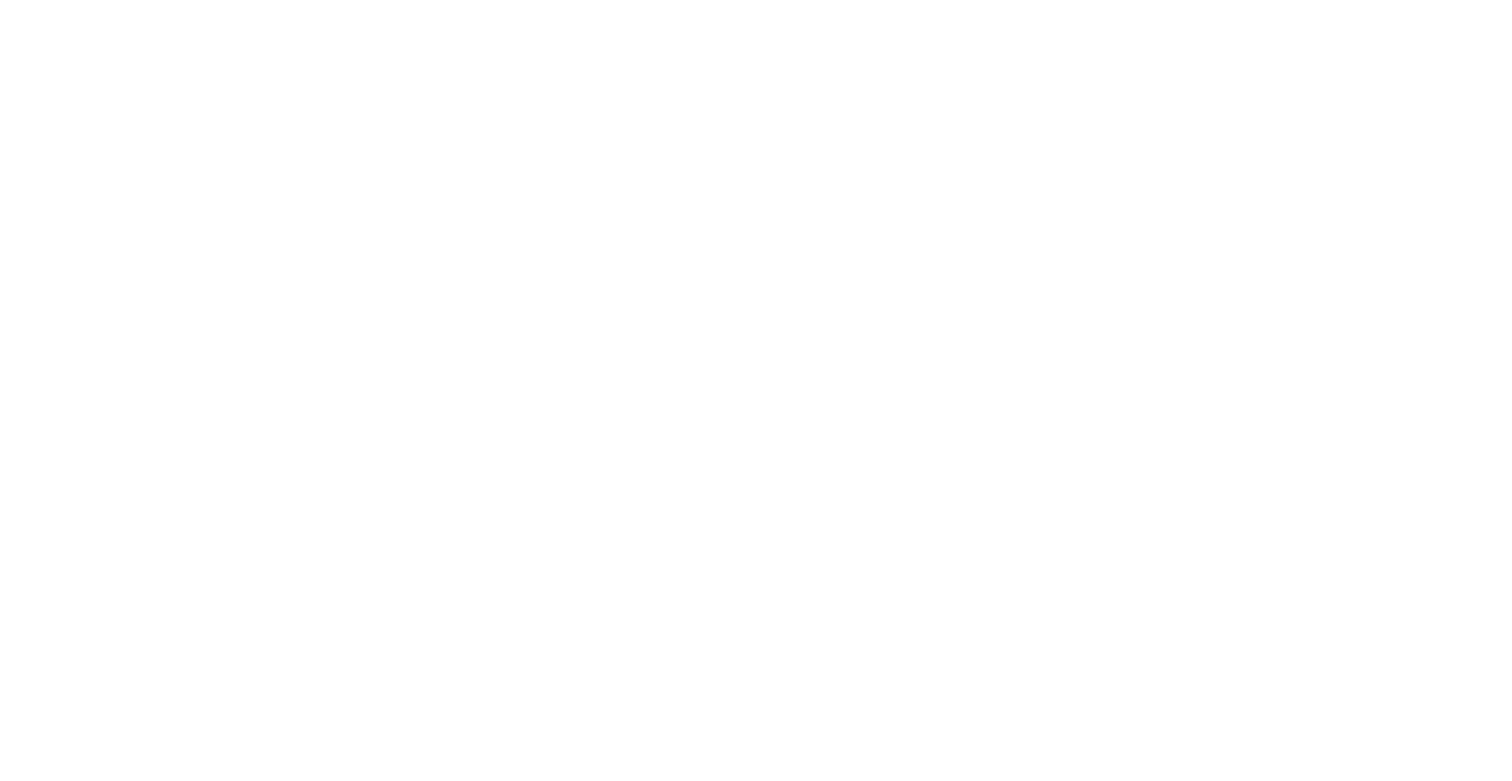 scroll, scrollTop: 0, scrollLeft: 0, axis: both 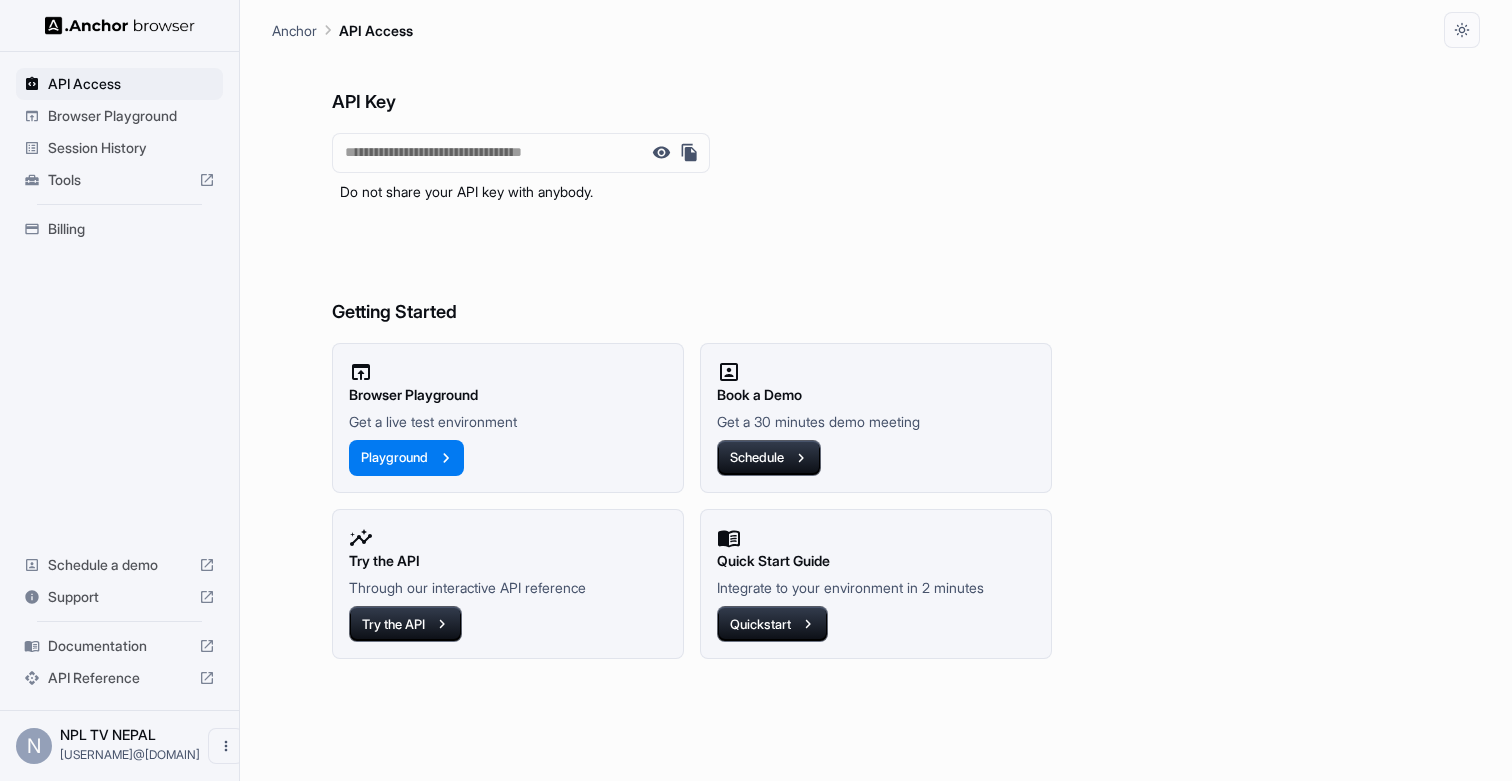 click 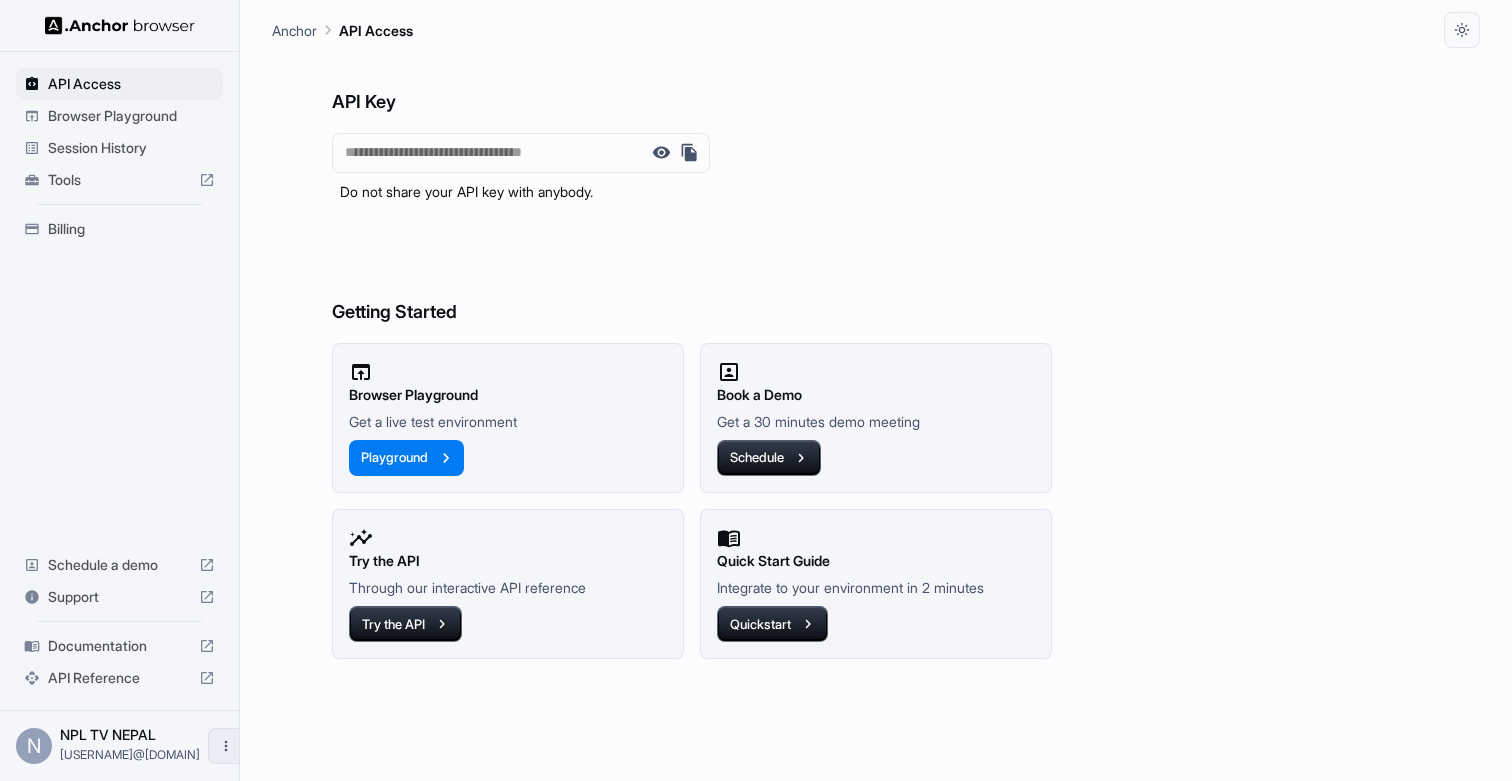click 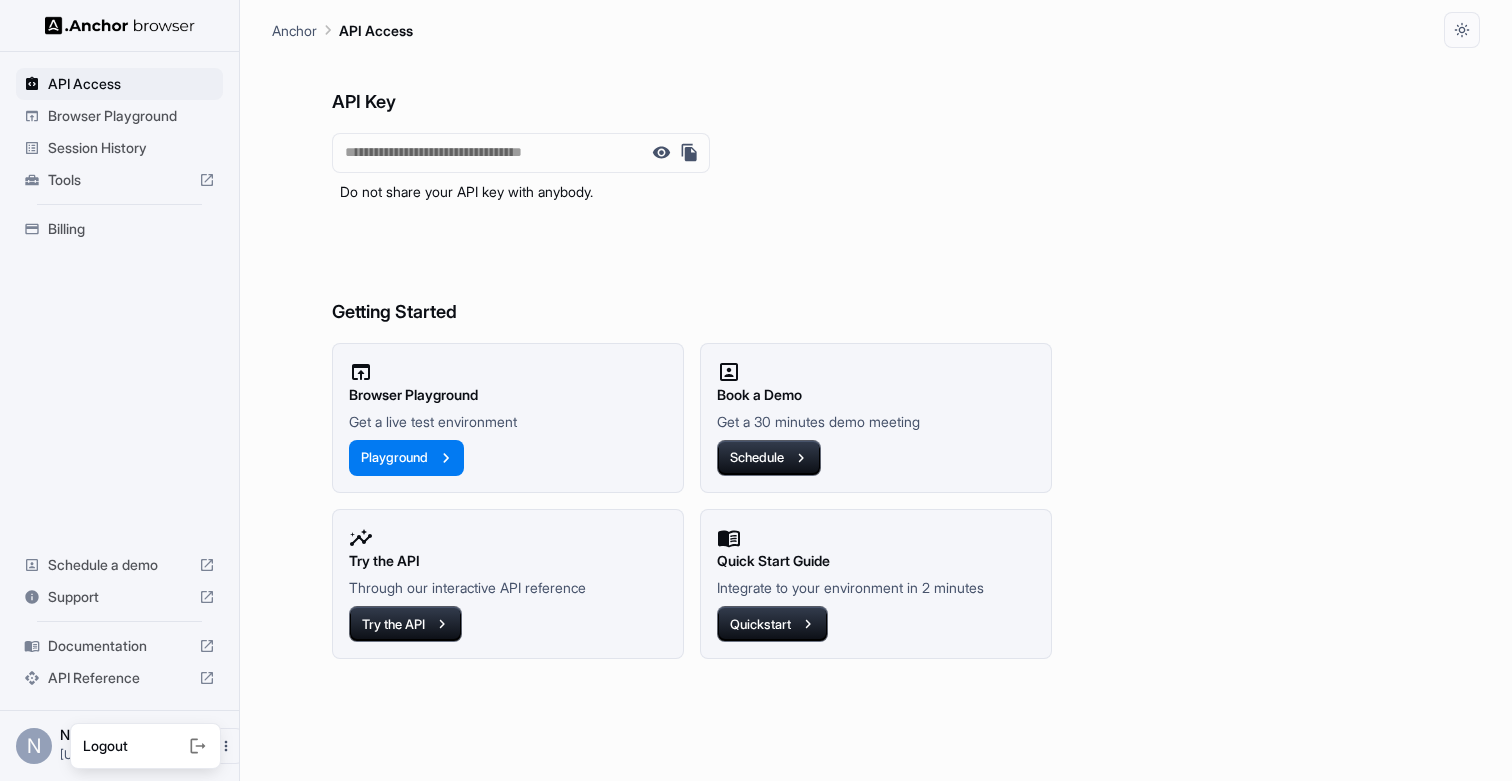 click on "Logout" at bounding box center [105, 746] 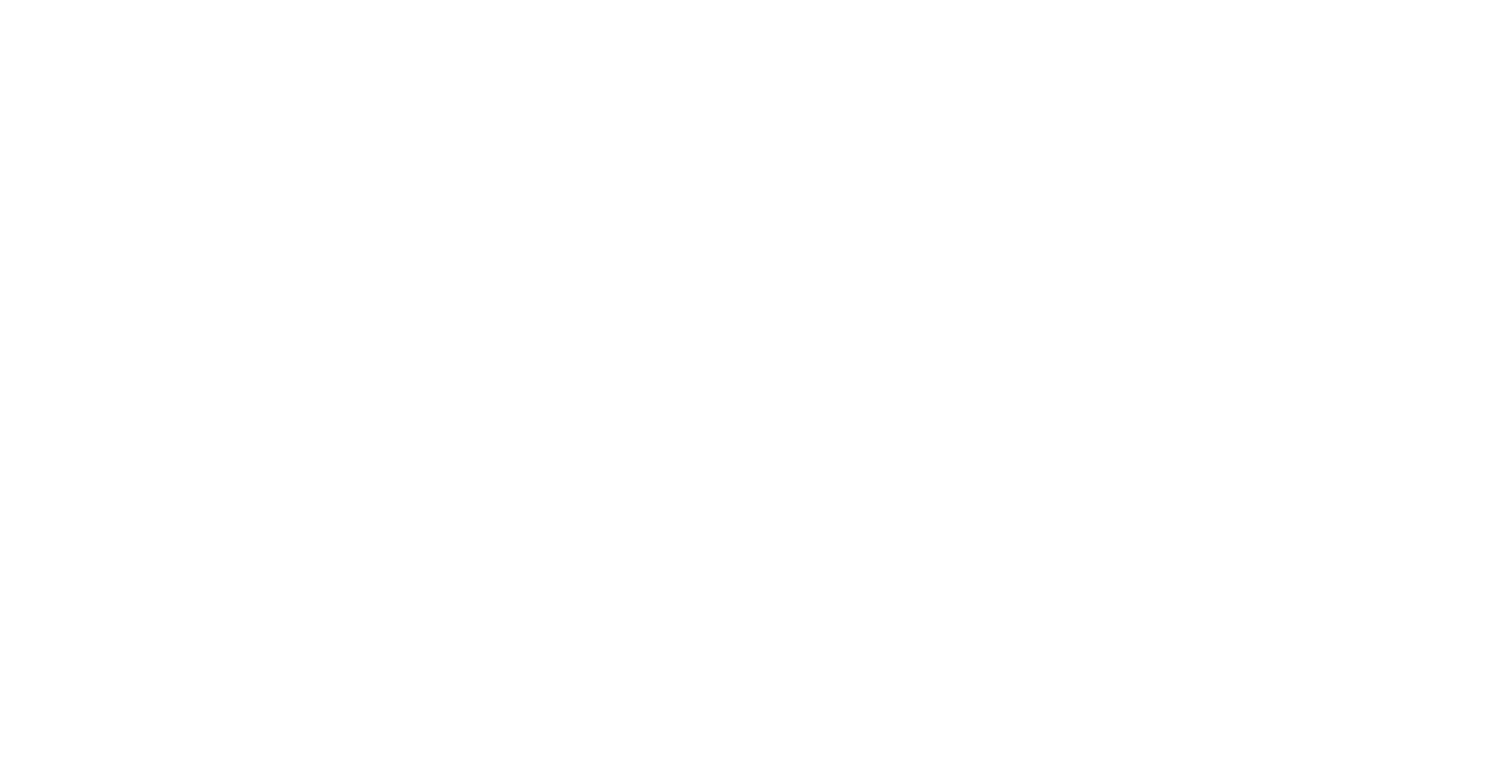 scroll, scrollTop: 0, scrollLeft: 0, axis: both 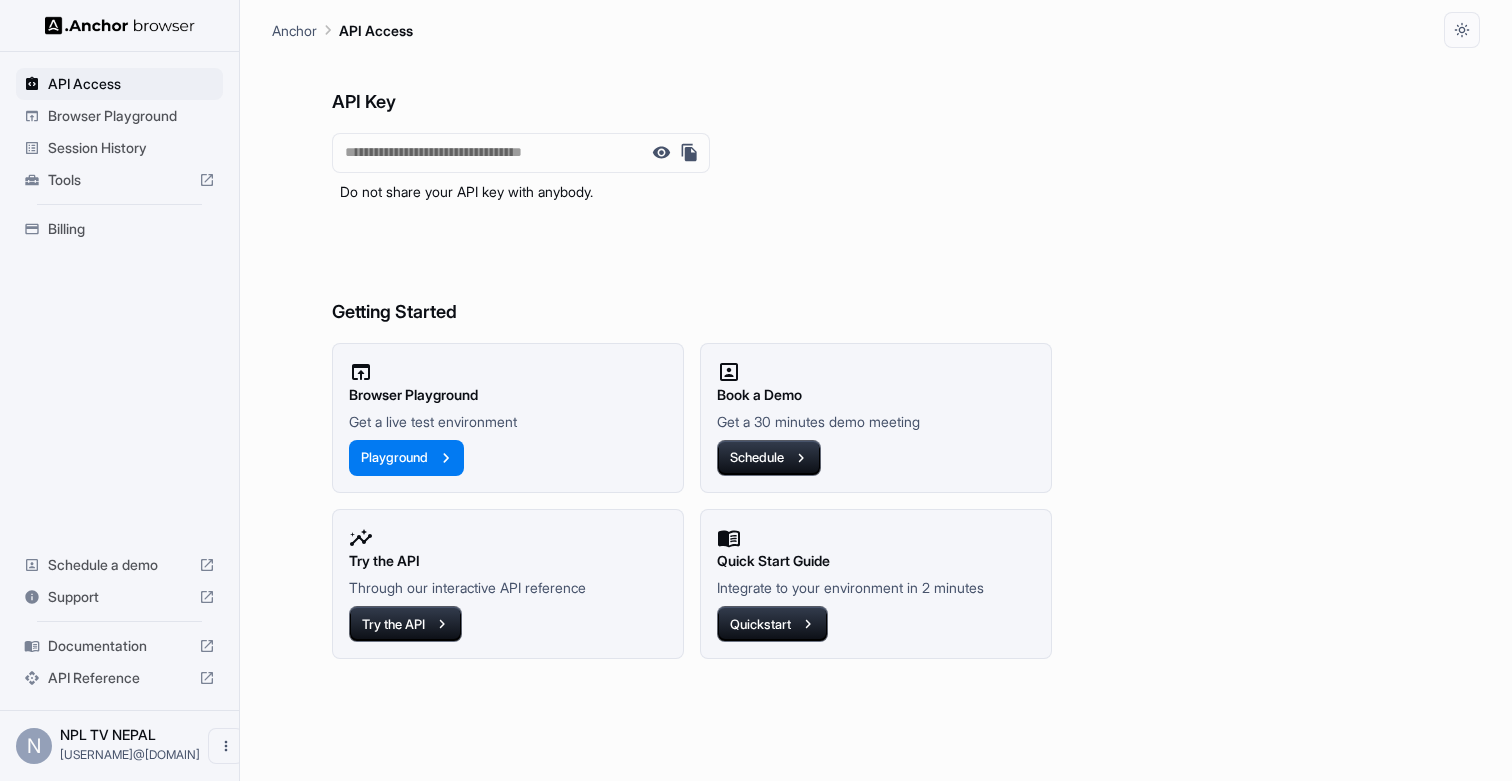 click 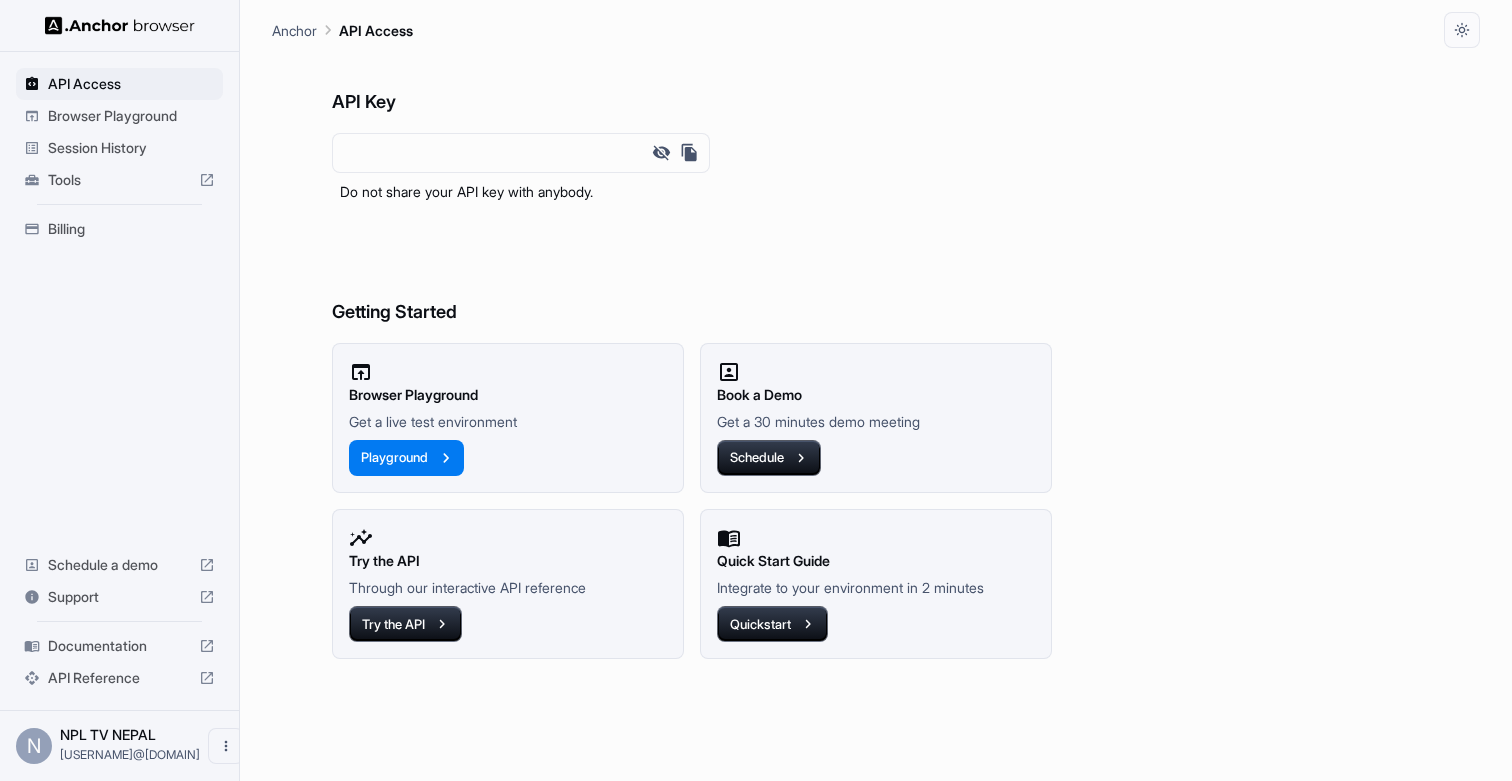 click 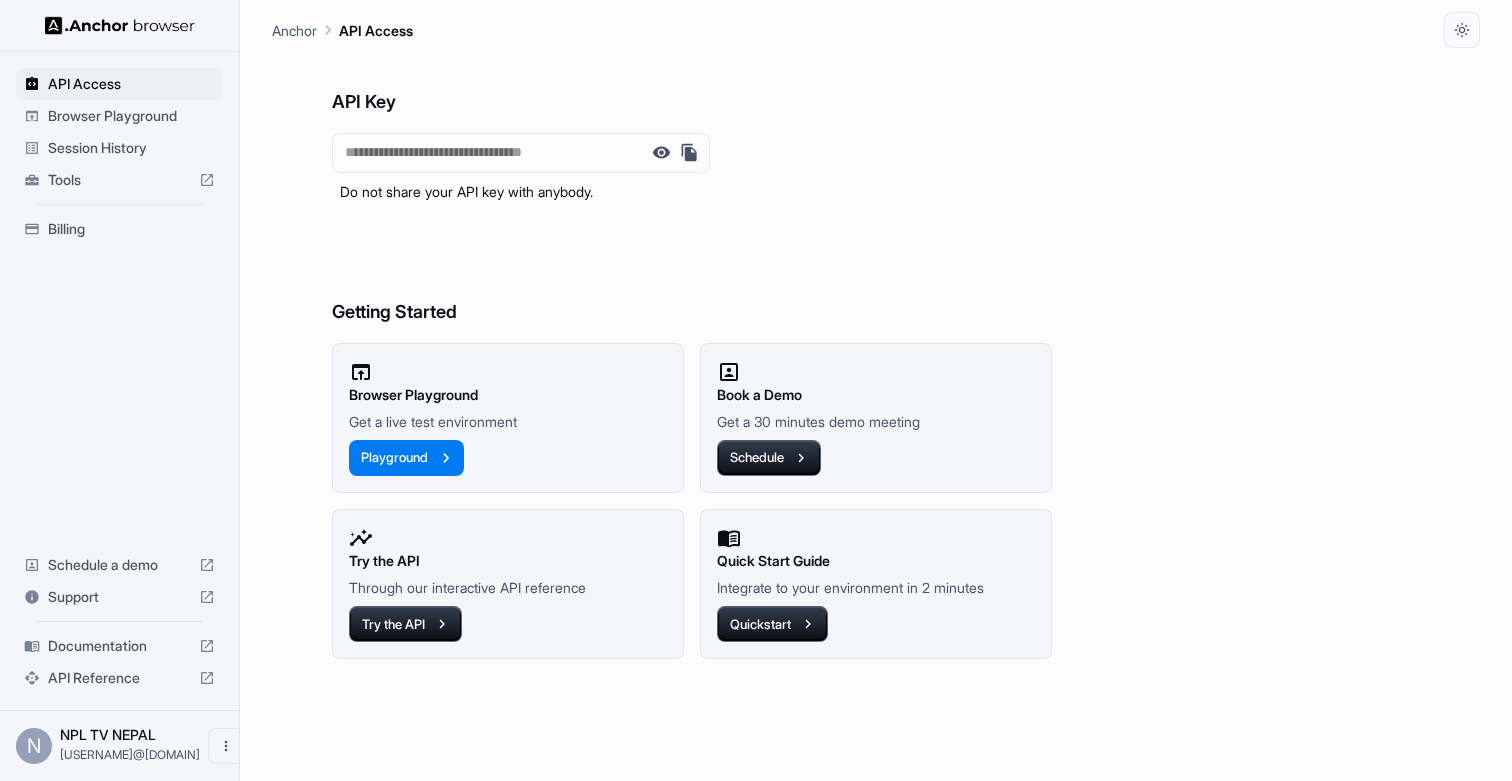 click 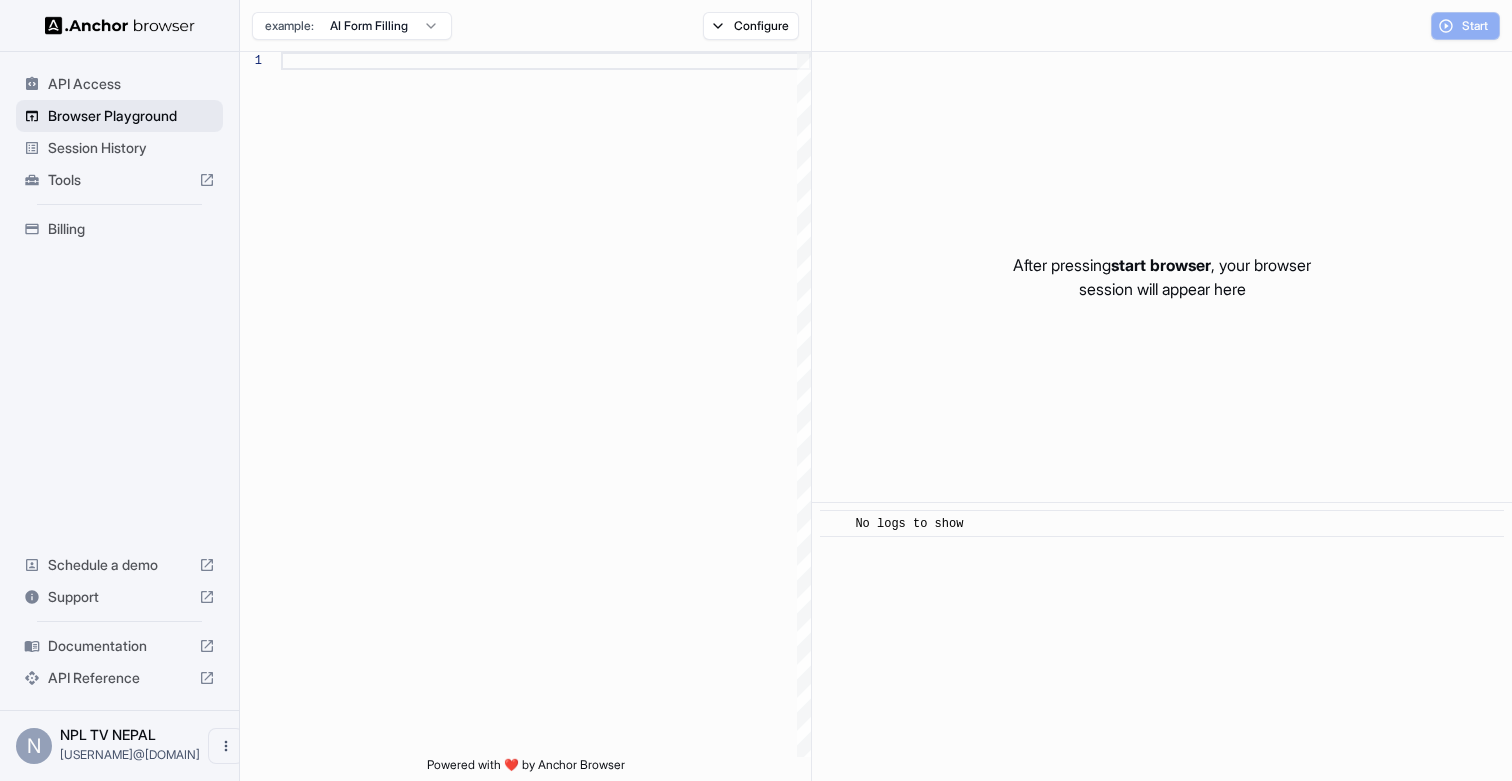 scroll, scrollTop: 162, scrollLeft: 0, axis: vertical 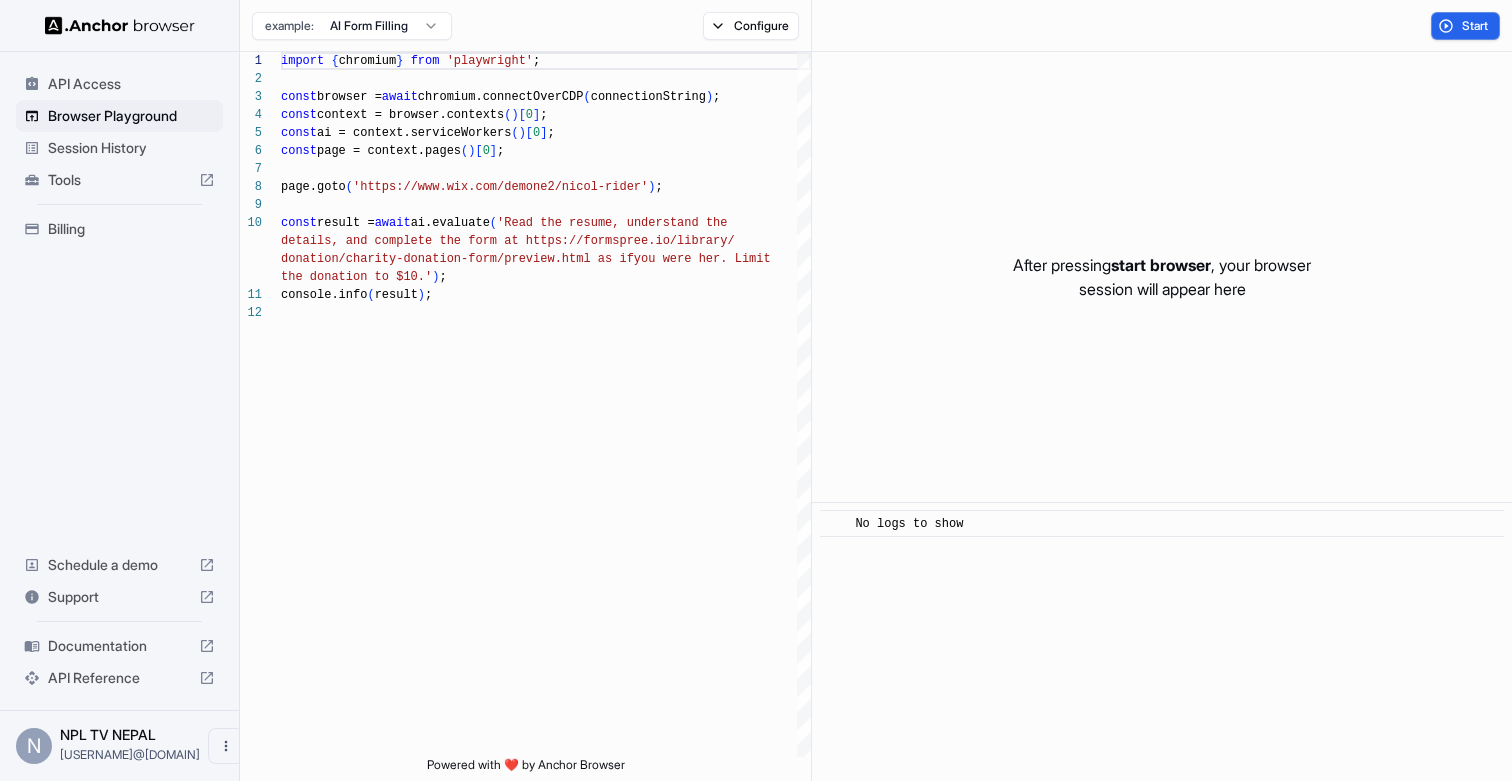 click on "Session History" at bounding box center (131, 148) 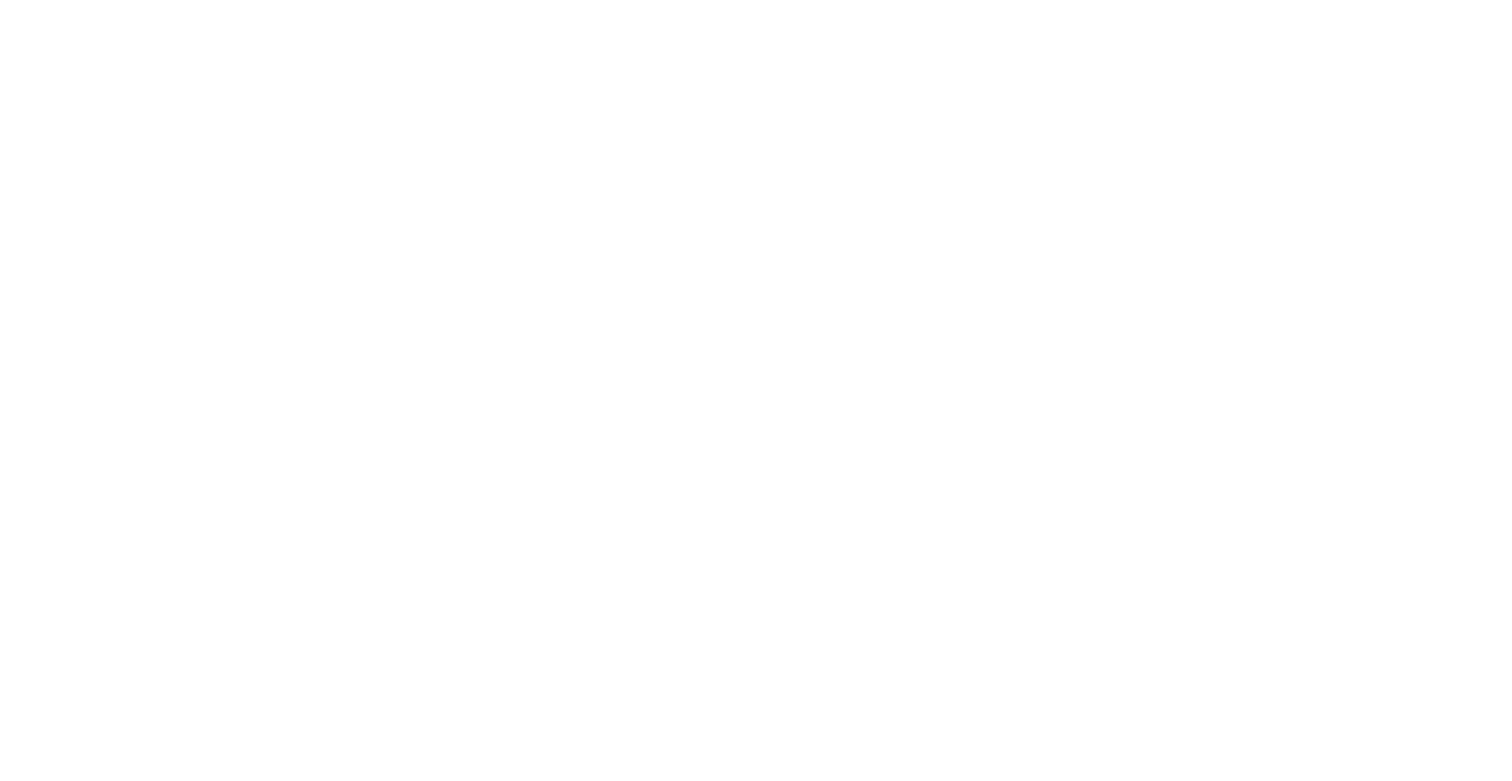 scroll, scrollTop: 0, scrollLeft: 0, axis: both 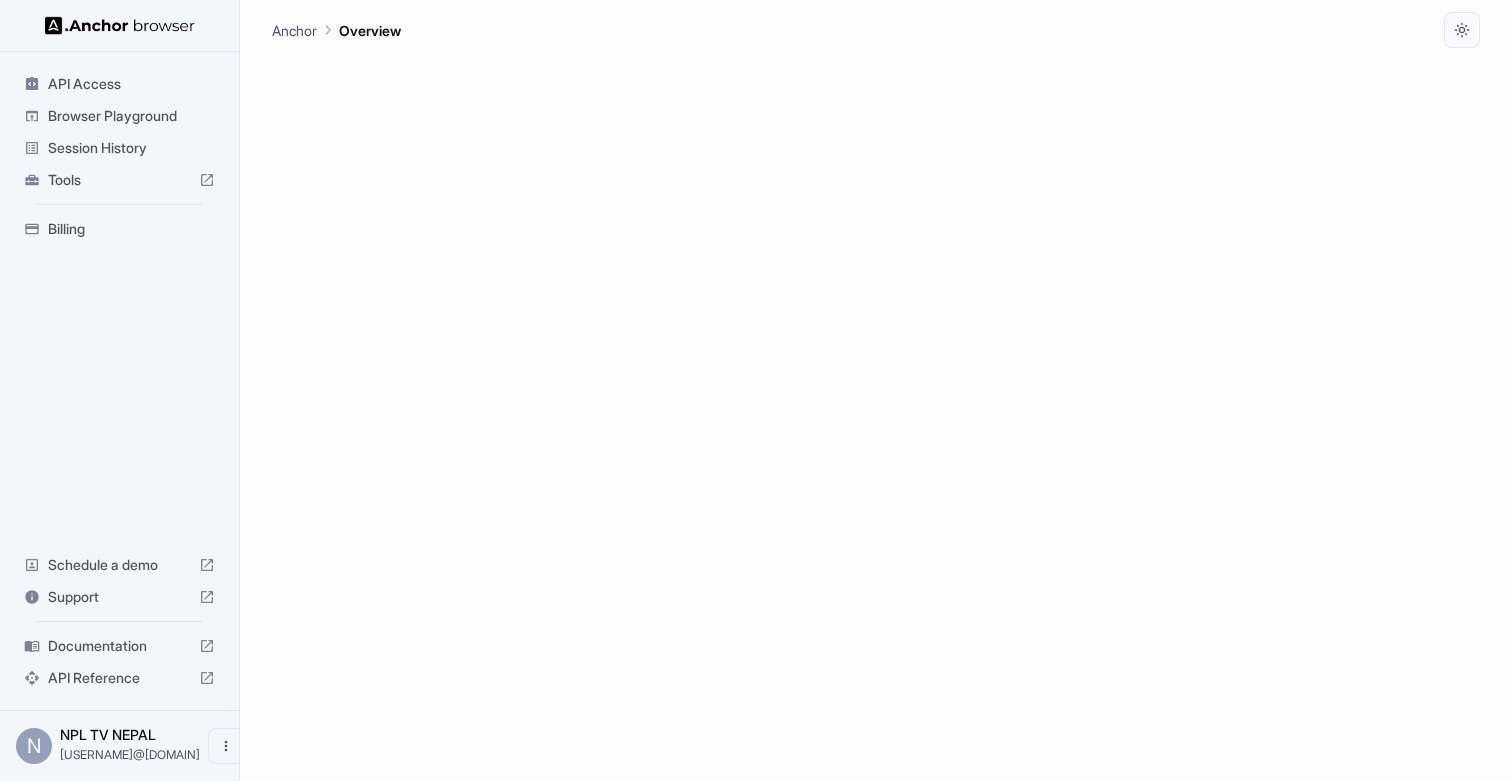 click on "Browser Playground" at bounding box center (131, 116) 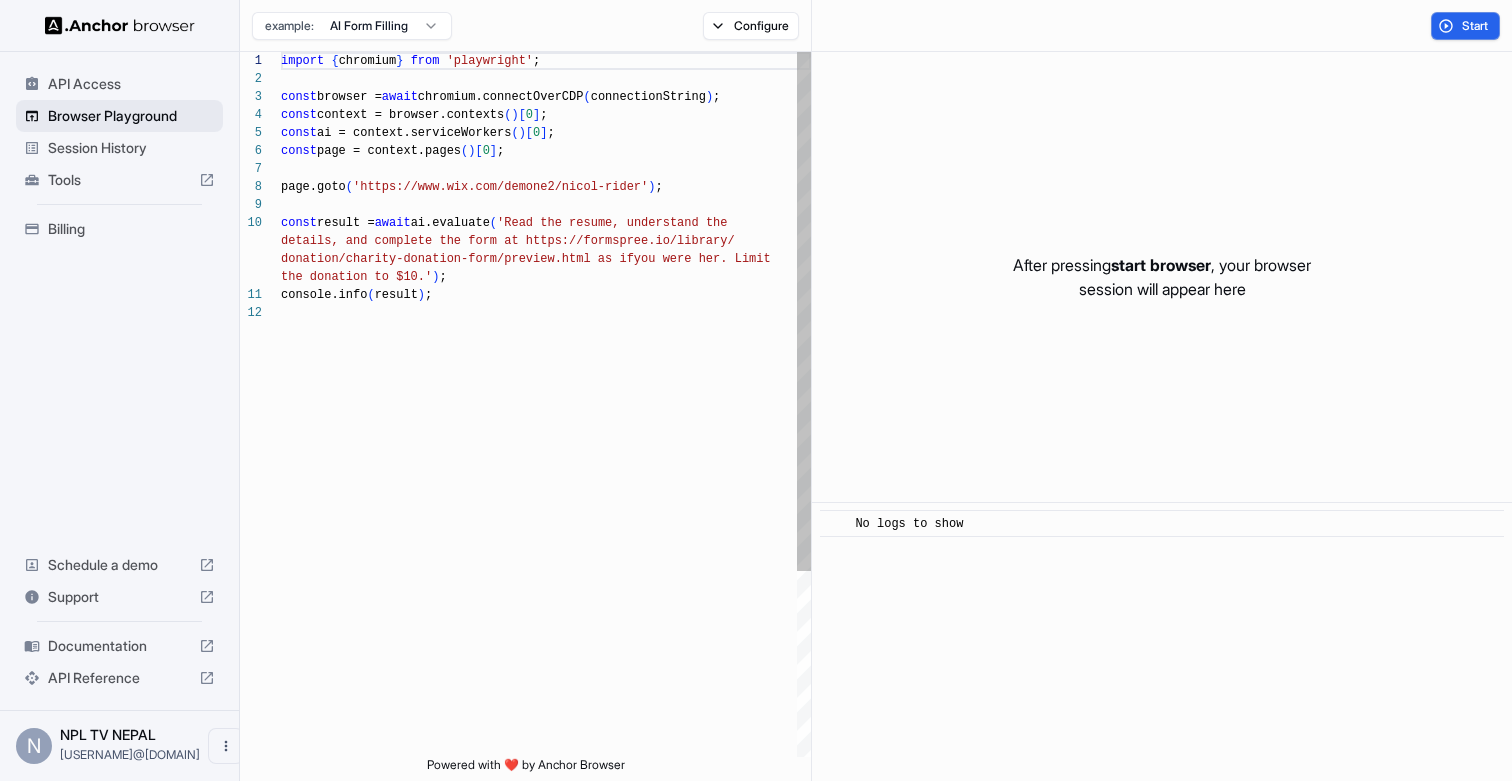 scroll, scrollTop: 162, scrollLeft: 0, axis: vertical 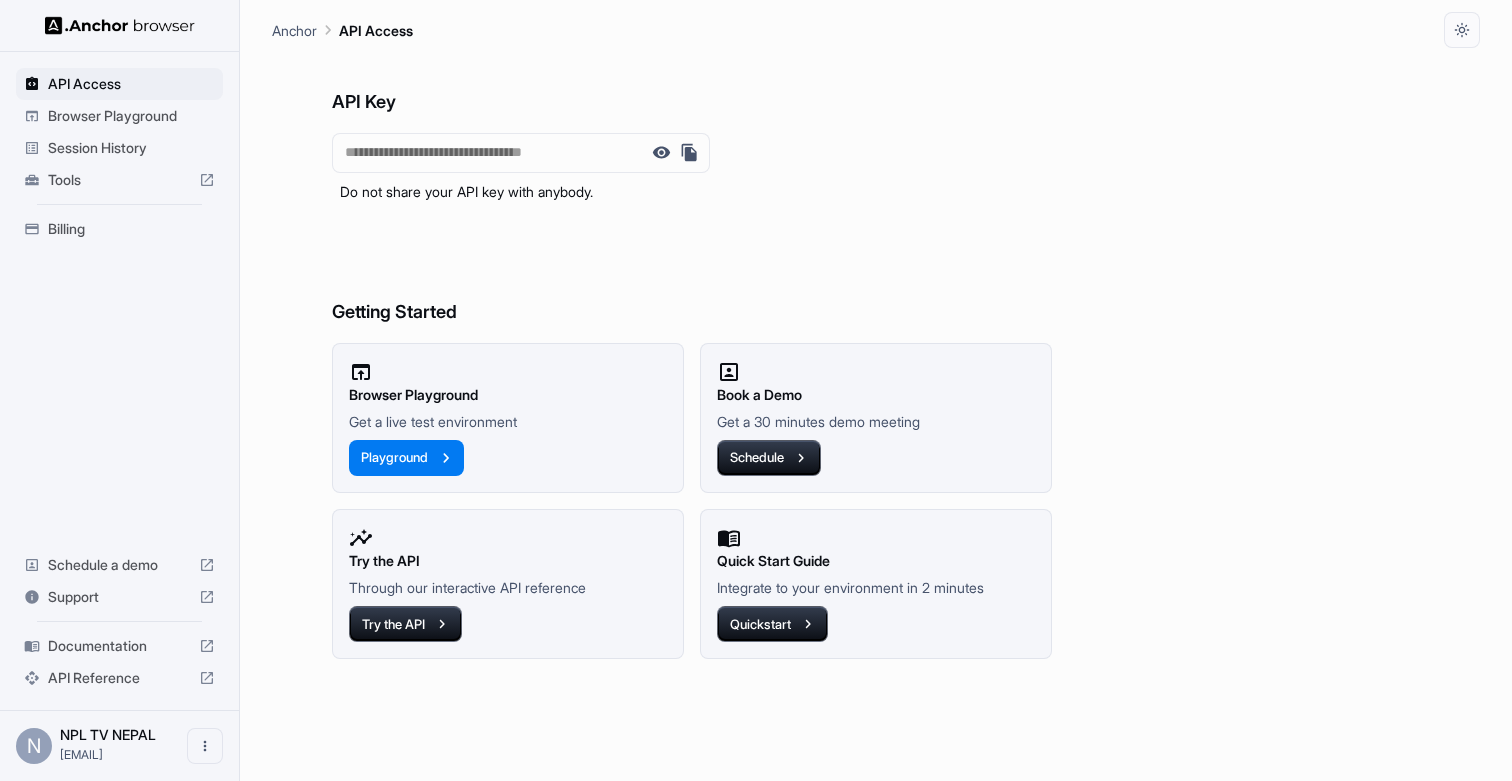 click on "Browser Playground" at bounding box center (131, 116) 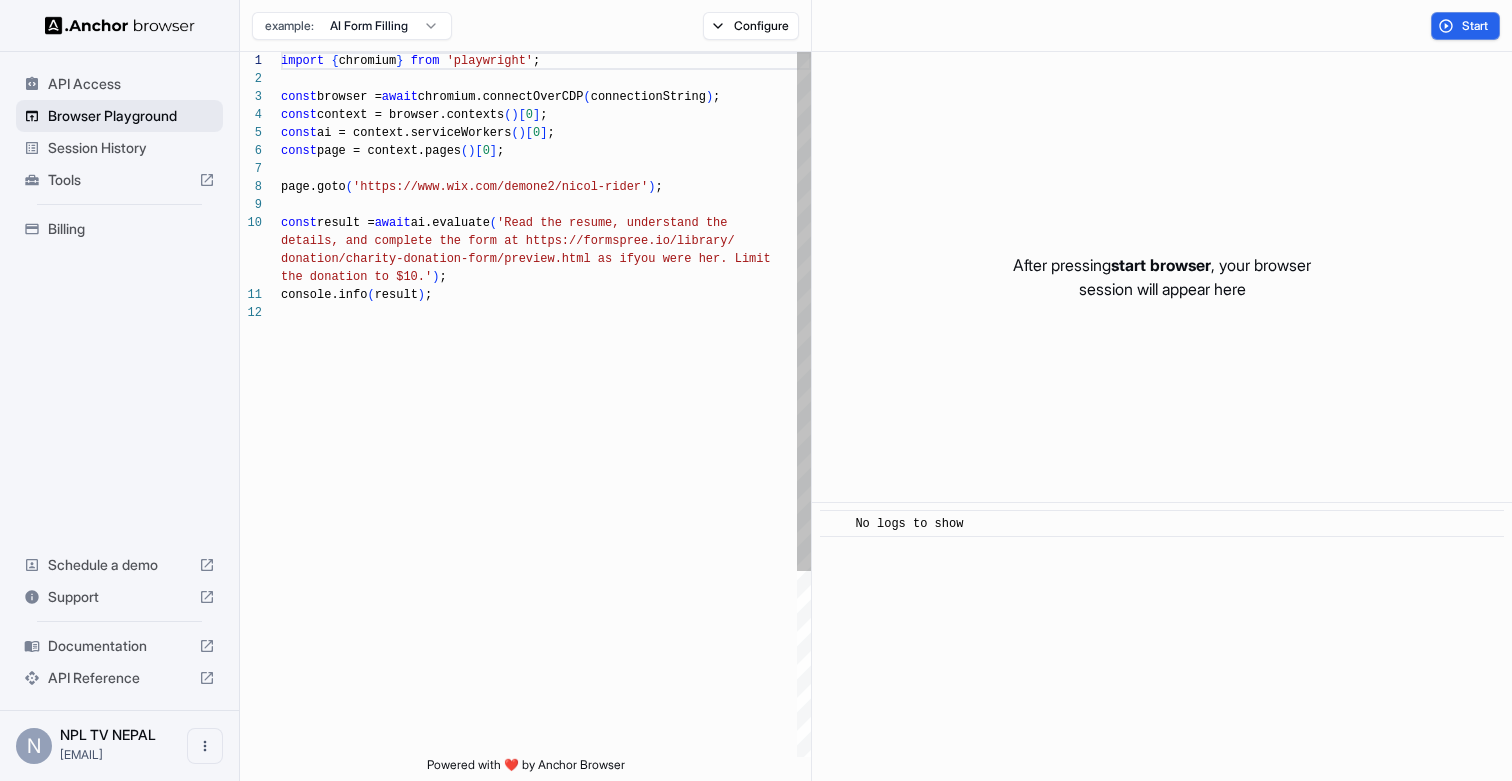 scroll, scrollTop: 162, scrollLeft: 0, axis: vertical 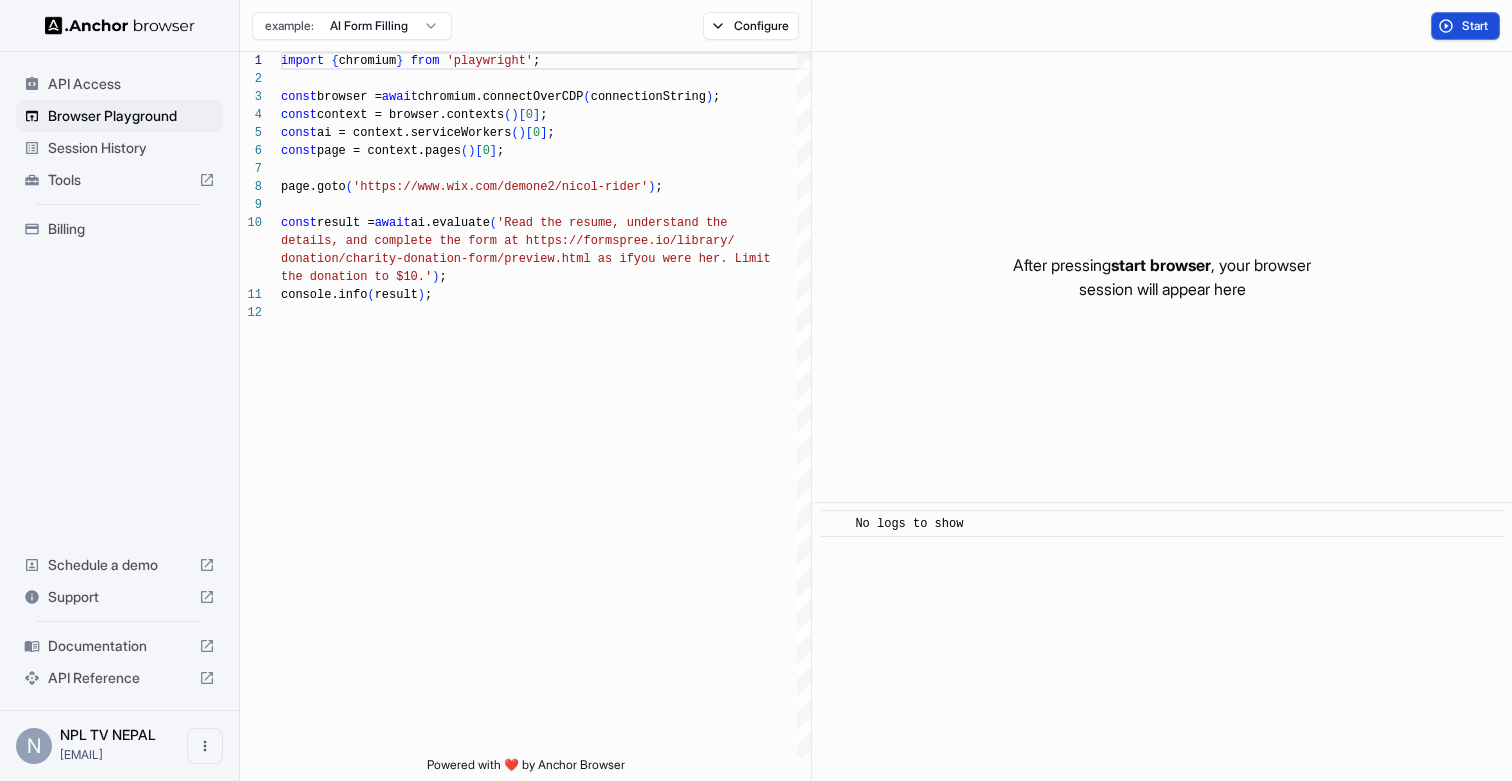 click on "Start" at bounding box center (1465, 26) 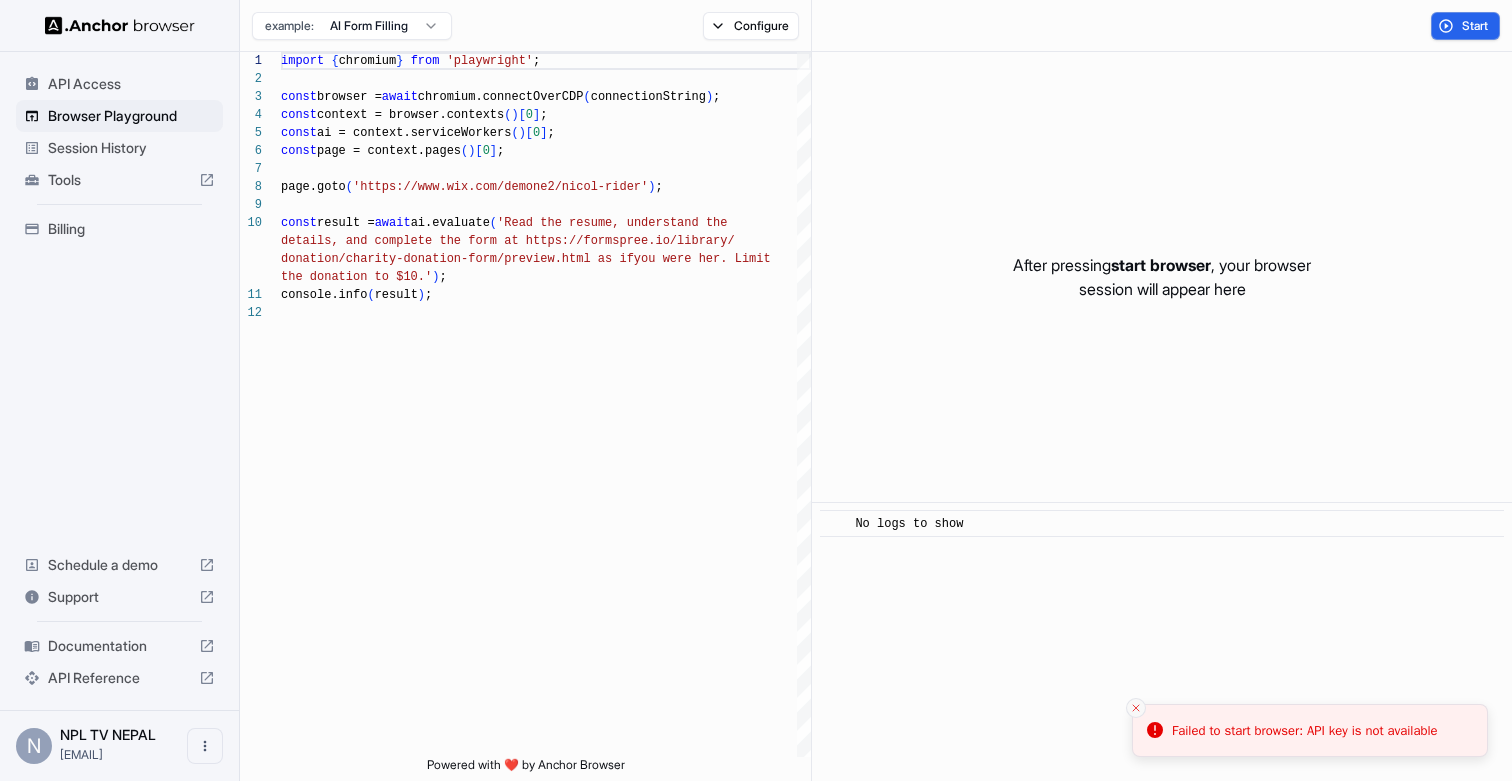 click 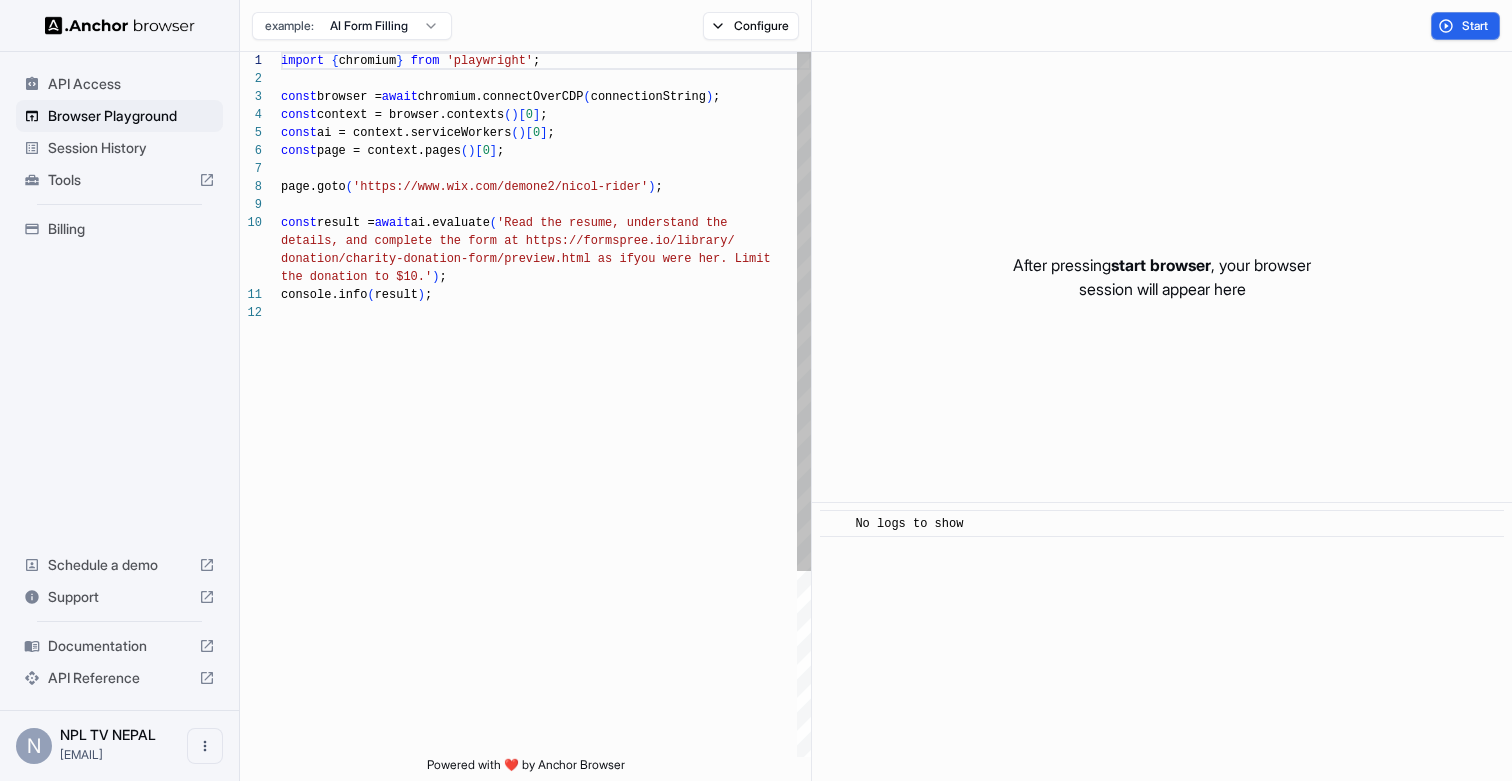 click on "import   {  chromium  }   from   'playwright' ; const  browser =  await  chromium.connectOverCDP ( connectionString ) ; const  context = browser.contexts ( ) [ 0 ] ; const  ai = context.serviceWorkers ( ) [ 0 ] ; const  page = context.pages ( ) [ 0 ] ; page.goto ( 'https://www.wix.com/demone2/nicol-rider' ) ; const  result =  await  ai.evaluate ( 'Read the resume, understand the  details, and complete the form at https://formspre e.io/library/ donation/charity-donation-form/preview.html as if  you were her. Limit  the donation to $10.' ) ; console.info ( result ) ;" at bounding box center (546, 530) 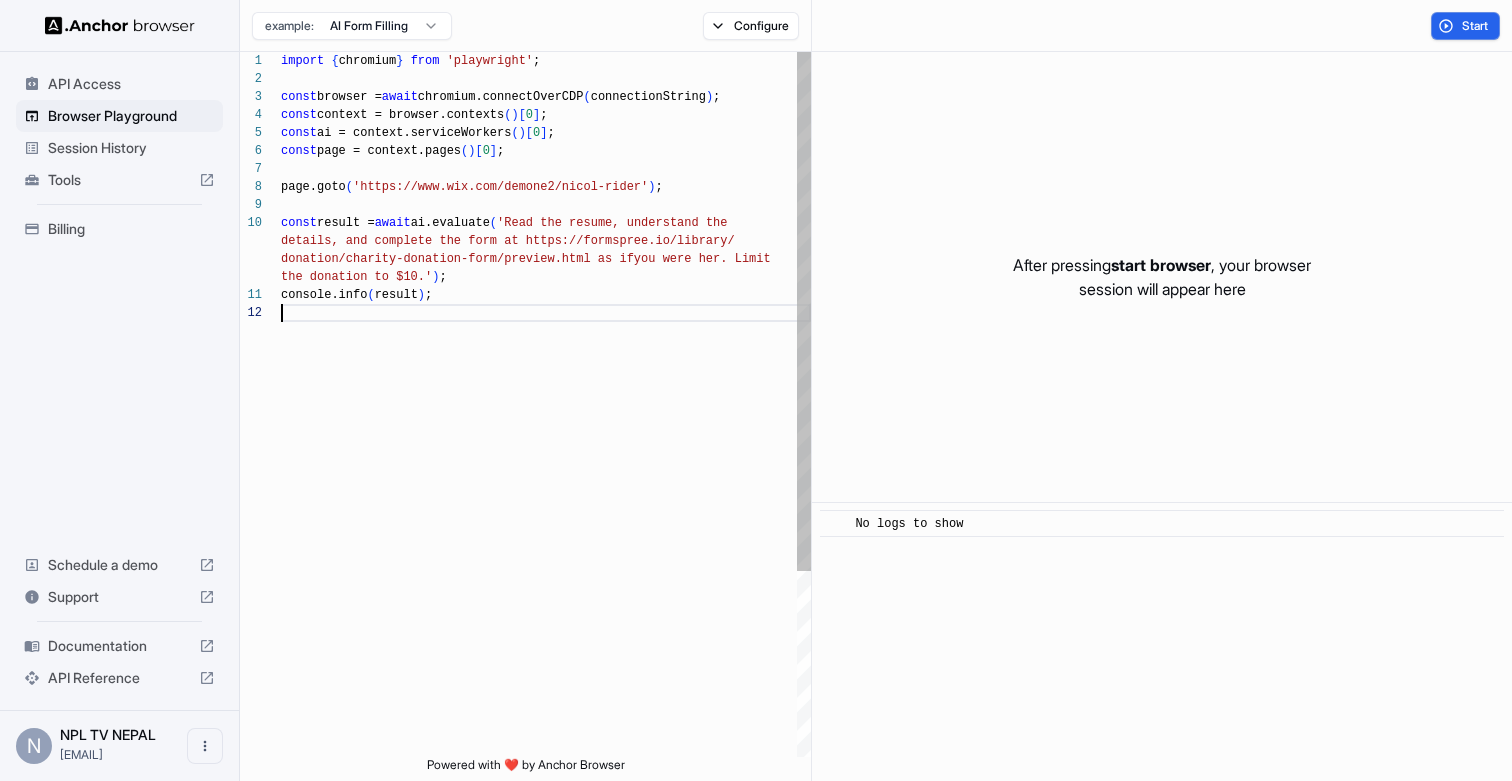 scroll, scrollTop: 72, scrollLeft: 0, axis: vertical 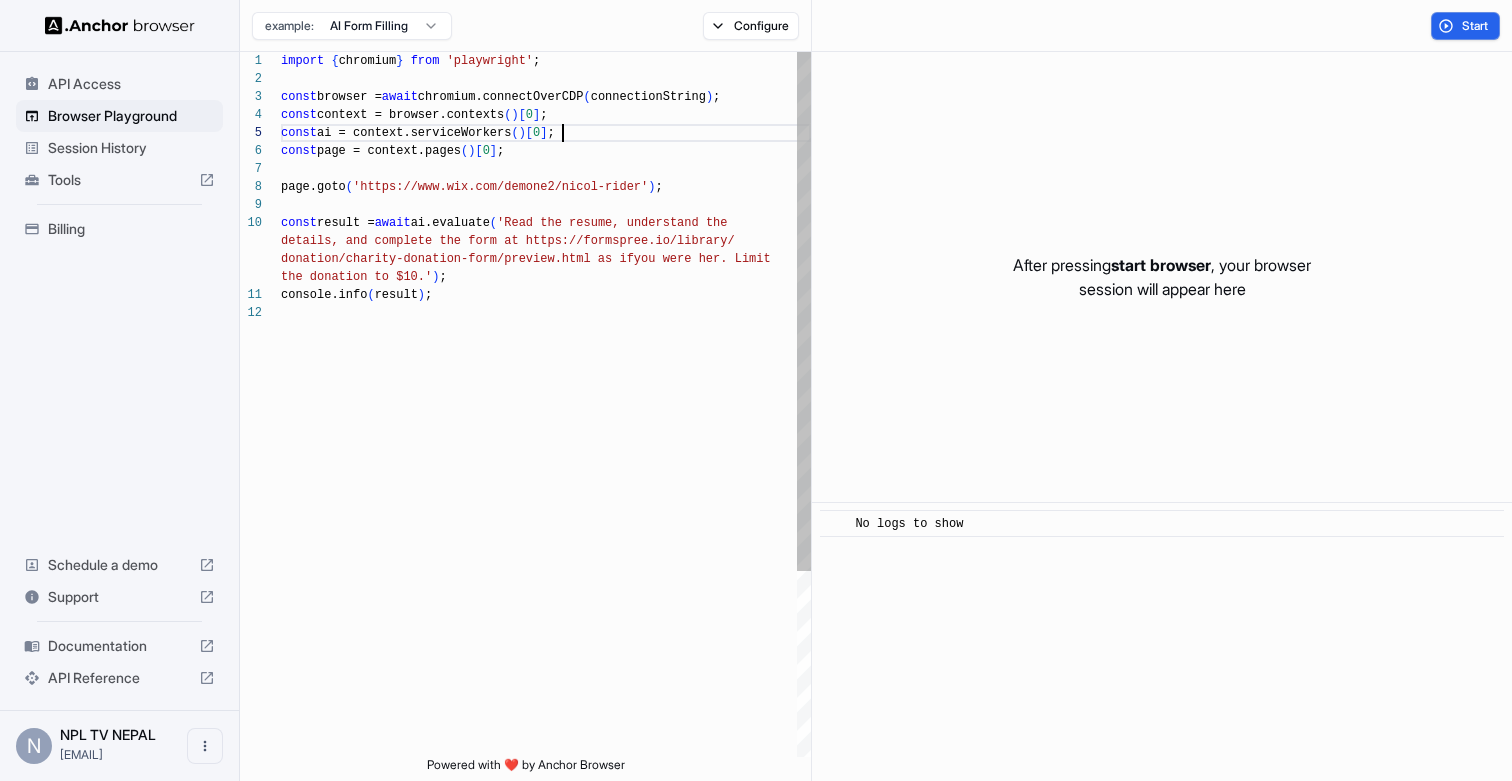 click on "console.info ( result ) ; donation/charity-donation-form/preview.html as if  you were her. Limit  the donation to $10.' ) ; const  result =  await  ai.evaluate ( 'Read the resume, understand the  details, and complete the form at https://formspre e.io/library/ import   {  chromium  }   from   'playwright' ; const  browser =  await  chromium.connectOverCDP ( connectionString ) ; const  context = browser.contexts ( ) [ 0 ] ; const  ai = context.serviceWorkers ( ) [ 0 ] ; const  page = context.pages ( ) [ 0 ] ; page.goto ( 'https://www.wix.com/demone2/nicol-rider' ) ;" at bounding box center (546, 530) 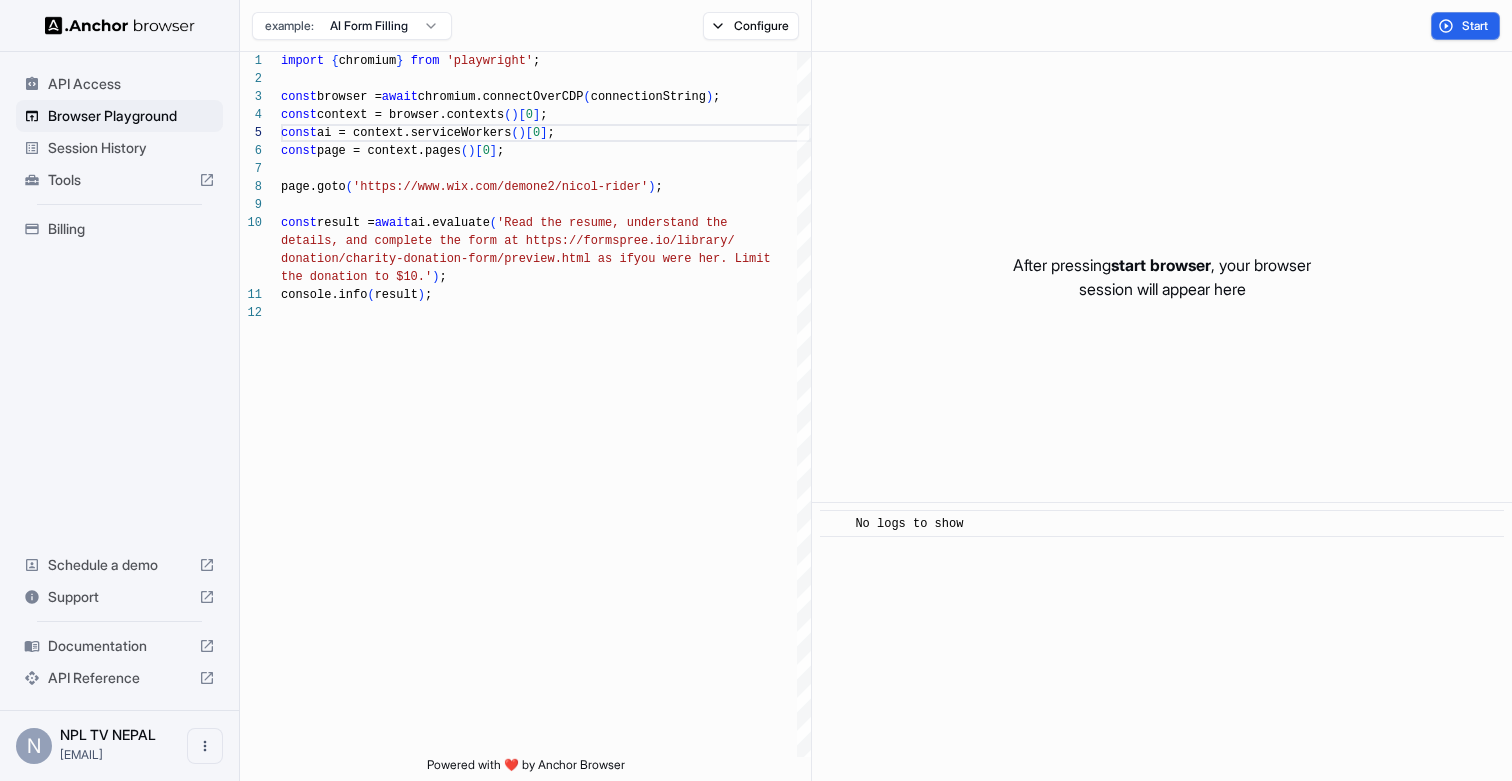 click on "API Access Browser Playground Session History Tools Billing Schedule a demo Support Documentation API Reference N NPL TV NEPAL npltvnepal@gma... Browser Playground example:  AI Form Filling Configure Start 11 12 9 10 1 2 3 4 5 6 7 8 console.info ( result ) ; donation/charity-donation-form/preview.html as if  you were her. Limit  the donation to $10.' ) ; const  result =  await  ai.evaluate ( 'Read the resume, understand the  details, and complete the form at https://formspre e.io/library/ import   {  chromium  }   from   'playwright' ; const  browser =  await  chromium.connectOverCDP ( connectionString ) ; const  context = browser.contexts ( ) [ 0 ] ; const  ai = context.serviceWorkers ( ) [ 0 ] ; const  page = context.pages ( ) [ 0 ] ; page.goto ( 'https://www.wix.com/demone2/nicol-rider' ) ; Powered with ❤️ by Anchor Browser After pressing  start browser , your browser session will appear here ​ No logs to show" at bounding box center [756, 390] 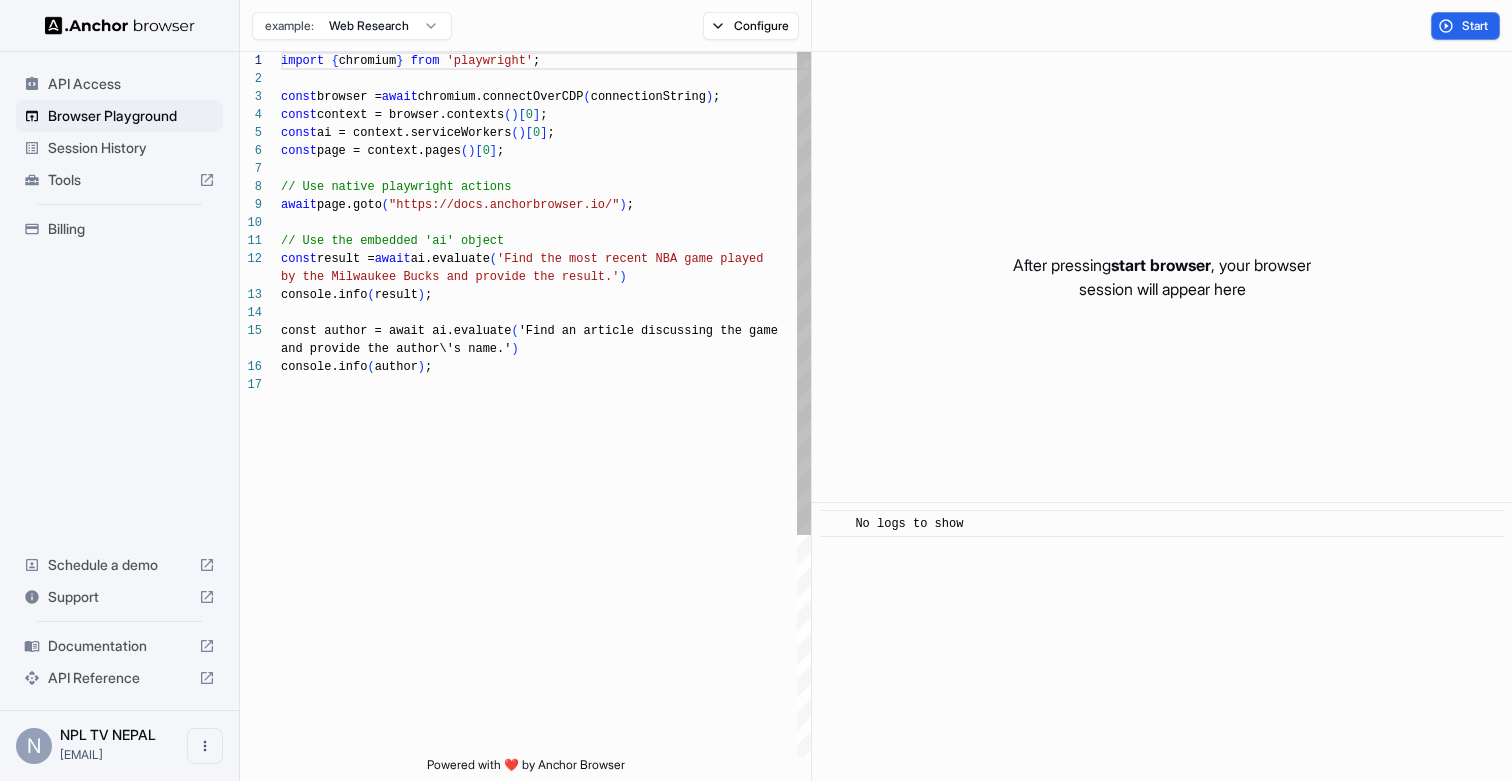 scroll, scrollTop: 0, scrollLeft: 0, axis: both 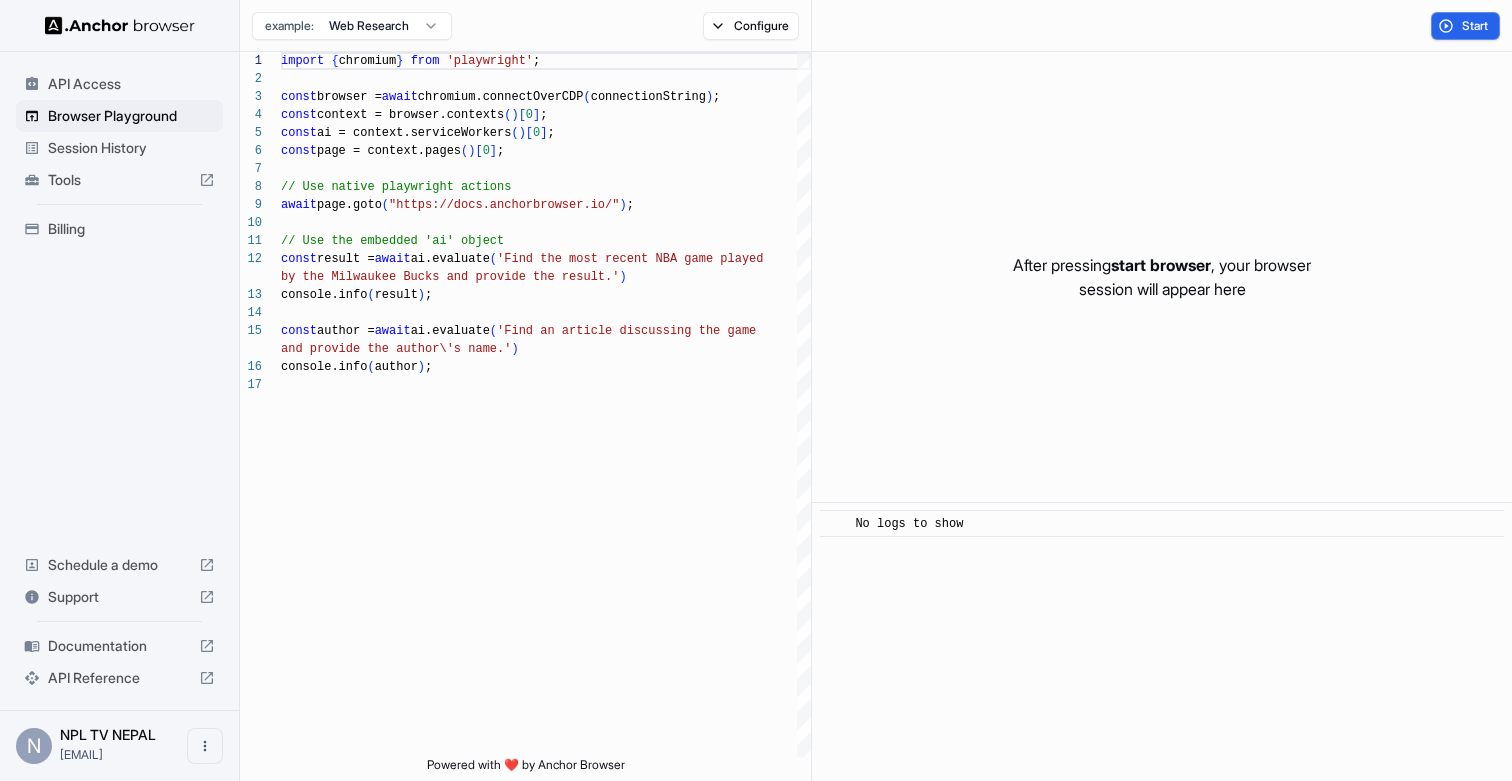 click on "API Access Browser Playground Session History Tools Billing Schedule a demo Support Documentation API Reference N NPL TV NEPAL npltvnepal@gma... Browser Playground example:  Web Research Configure Start 1 2 3 4 5 6 7 8 9 10 11 12 13 14 15 16 17 import   {  chromium  }   from   'playwright' ; const  browser =  await  chromium.connectOverCDP ( connectionString ) ; const  context = browser.contexts ( ) [ 0 ] ; const  ai = context.serviceWorkers ( ) [ 0 ] ; const  page = context.pages ( ) [ 0 ] ; // Use native playwright actions await  page.goto ( "https://docs.anchorbrowser.io/" ) ; // Use the embedded 'ai' object const  result =  await  ai.evaluate ( 'Find the most recent NBA game played  by the Milwaukee Bucks and provide the result.' ) console.info ( result ) ; const  author =  await  ai.evaluate ( 'Find an article discussing the game  and provide the author\'s name.' ) console.info ( author ) ; Powered with ❤️ by Anchor Browser ​" at bounding box center [756, 390] 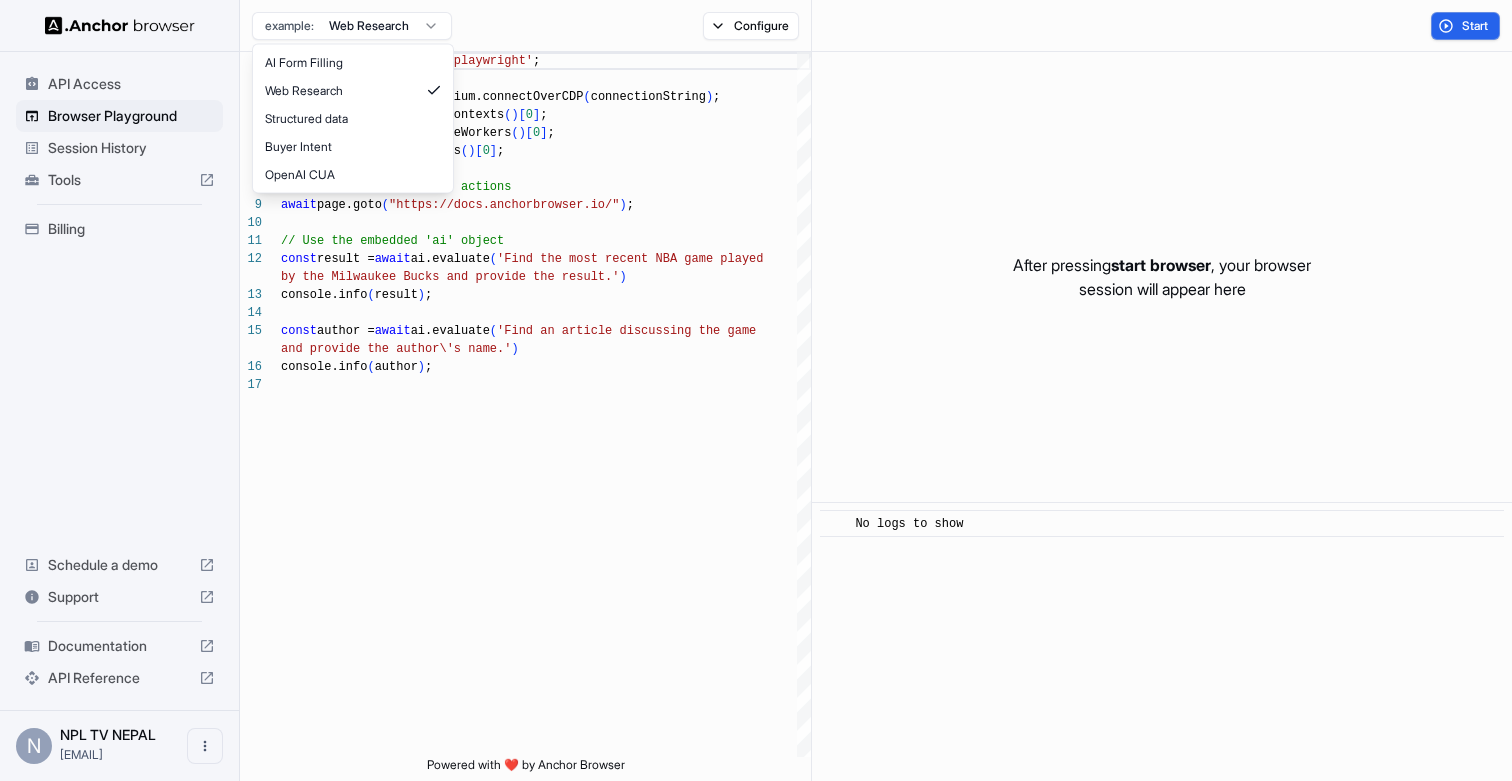 type on "**********" 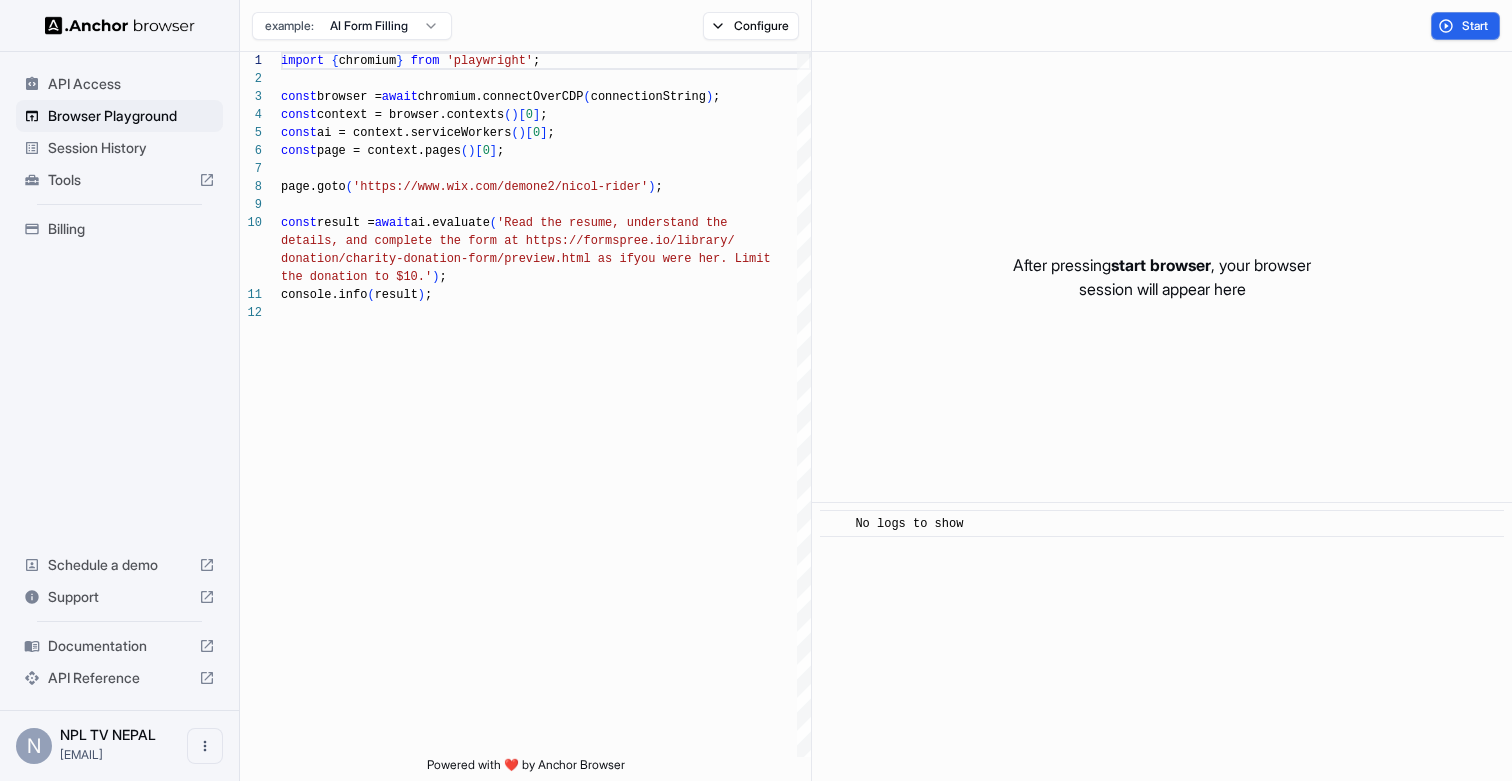 click on "Session History" at bounding box center [131, 148] 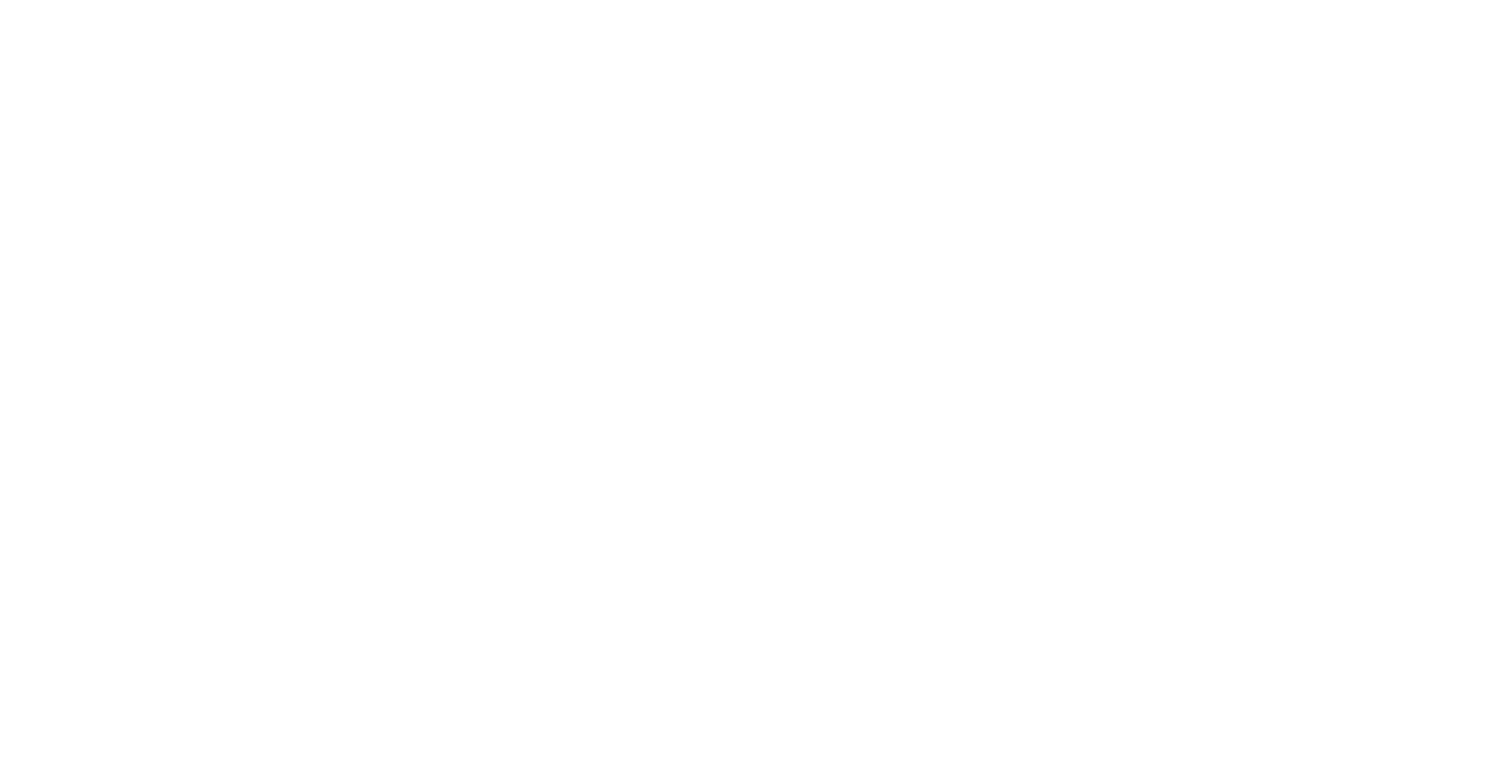 scroll, scrollTop: 0, scrollLeft: 0, axis: both 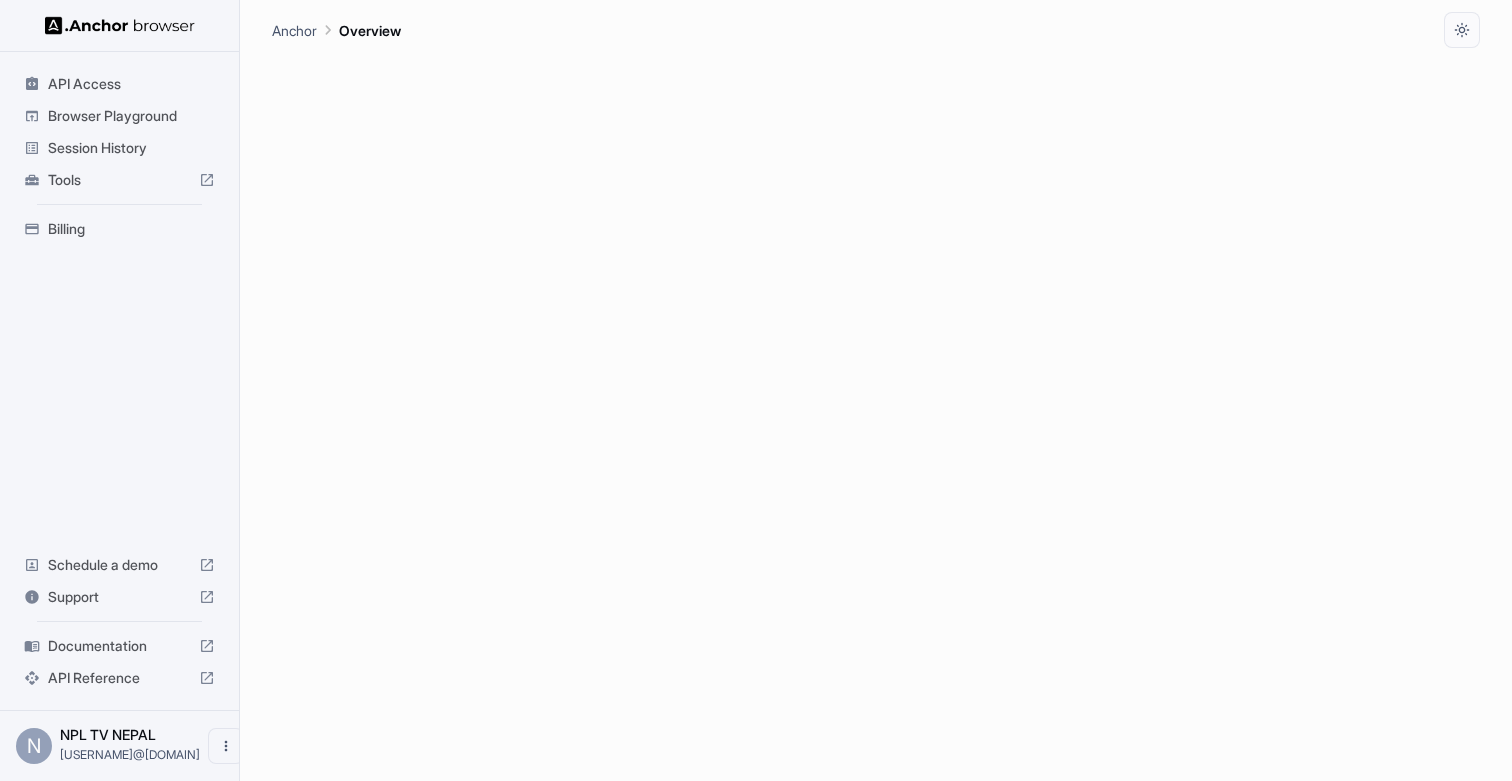 click on "Tools" at bounding box center (119, 180) 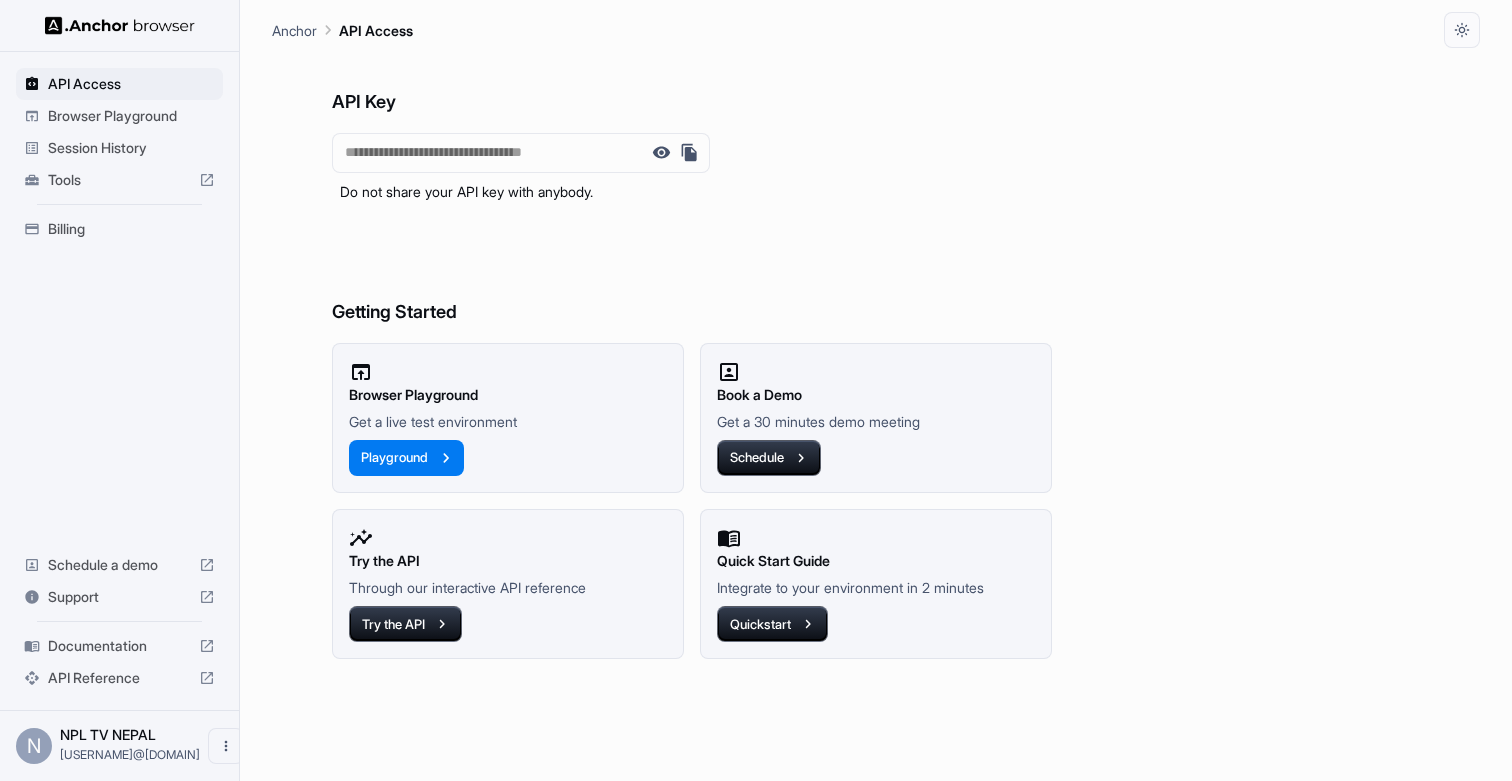 scroll, scrollTop: 0, scrollLeft: 0, axis: both 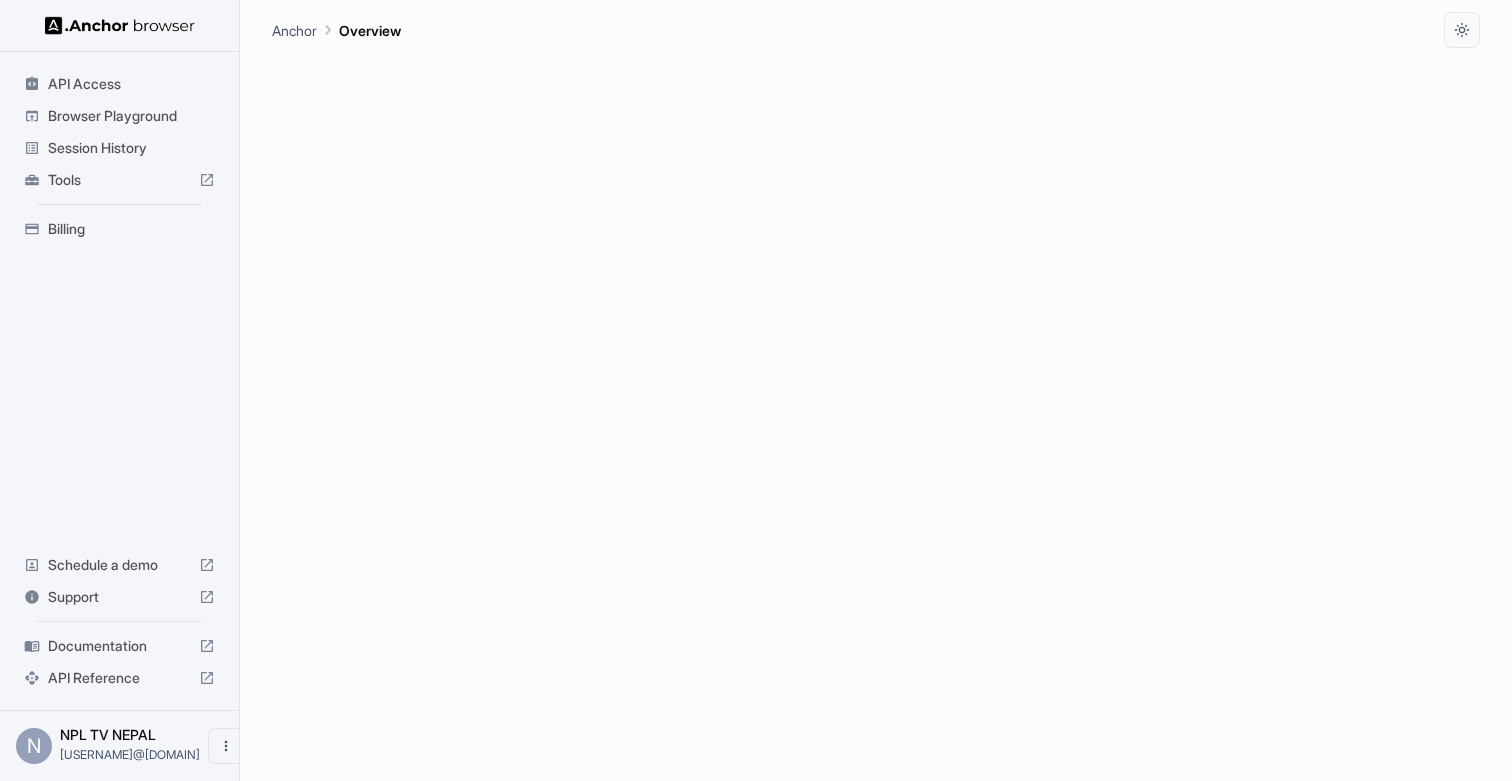 click on "Billing" at bounding box center (131, 229) 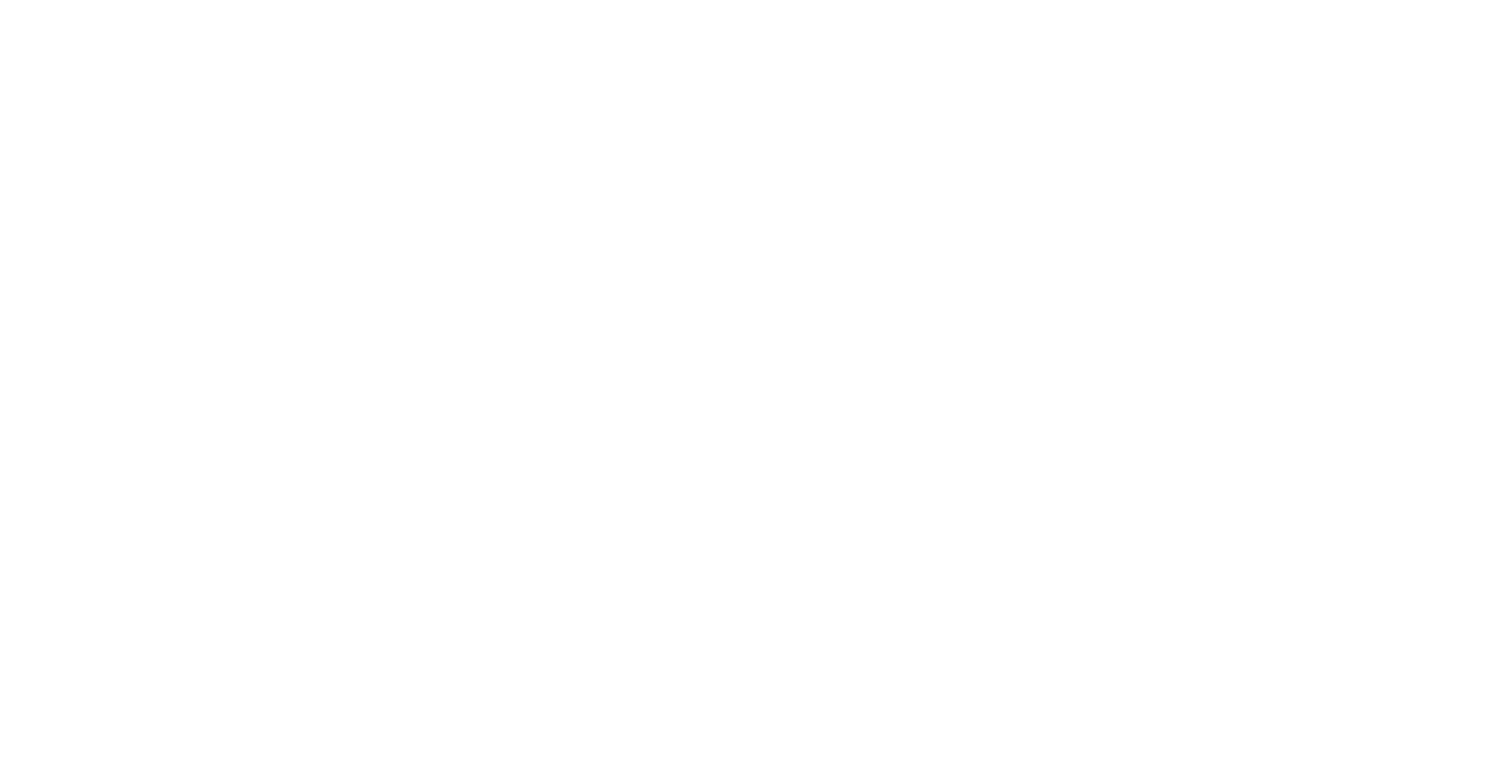 scroll, scrollTop: 0, scrollLeft: 0, axis: both 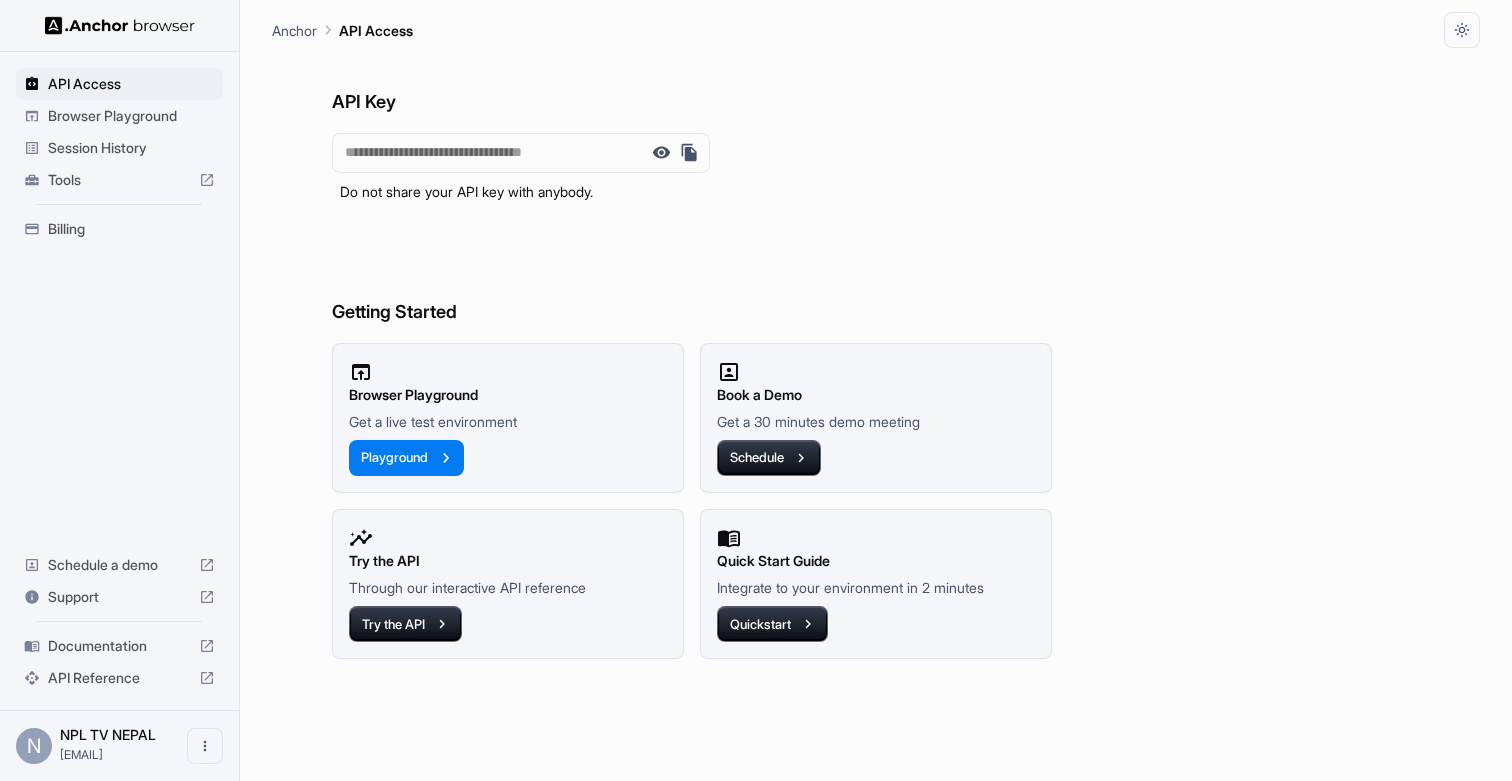 click 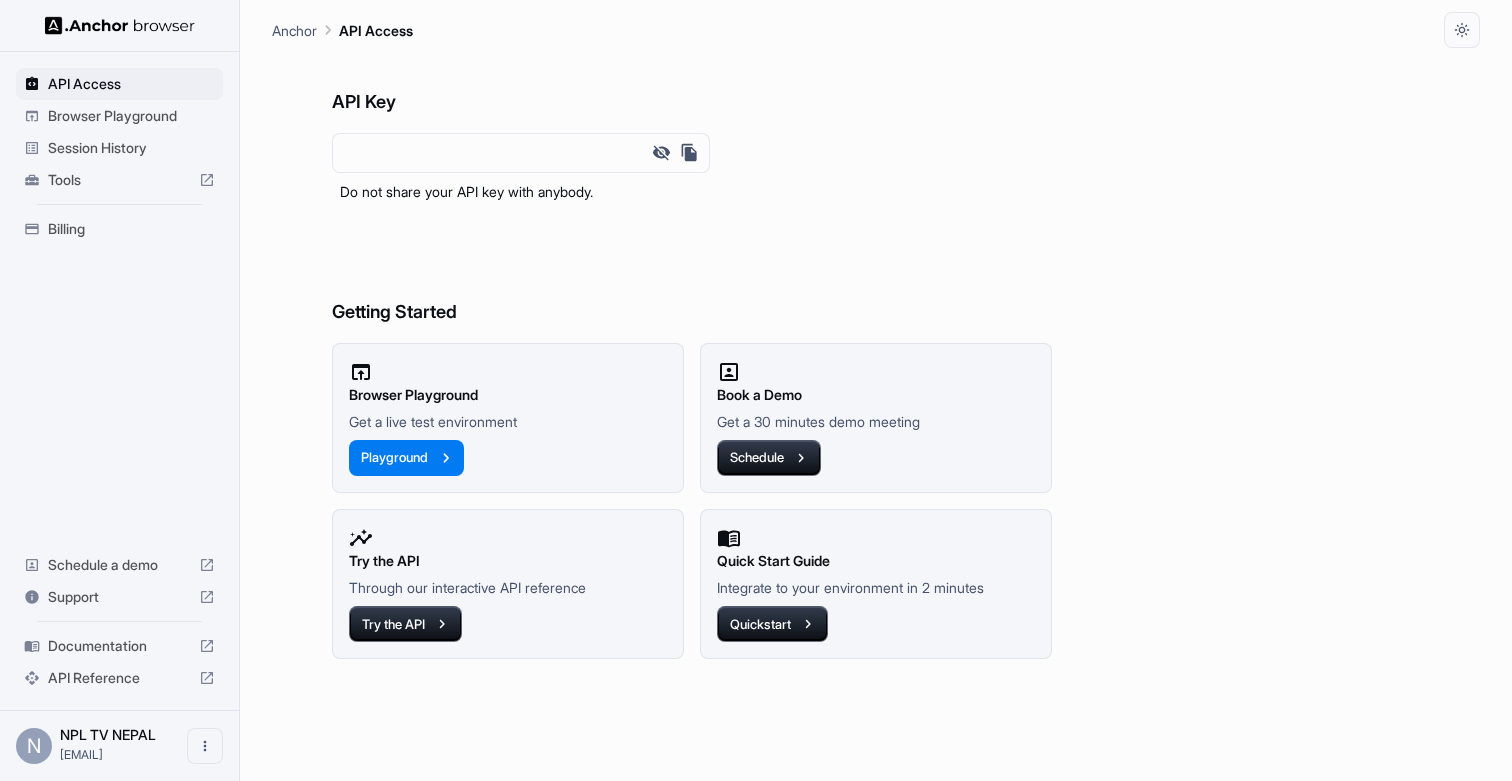 click at bounding box center (689, 153) 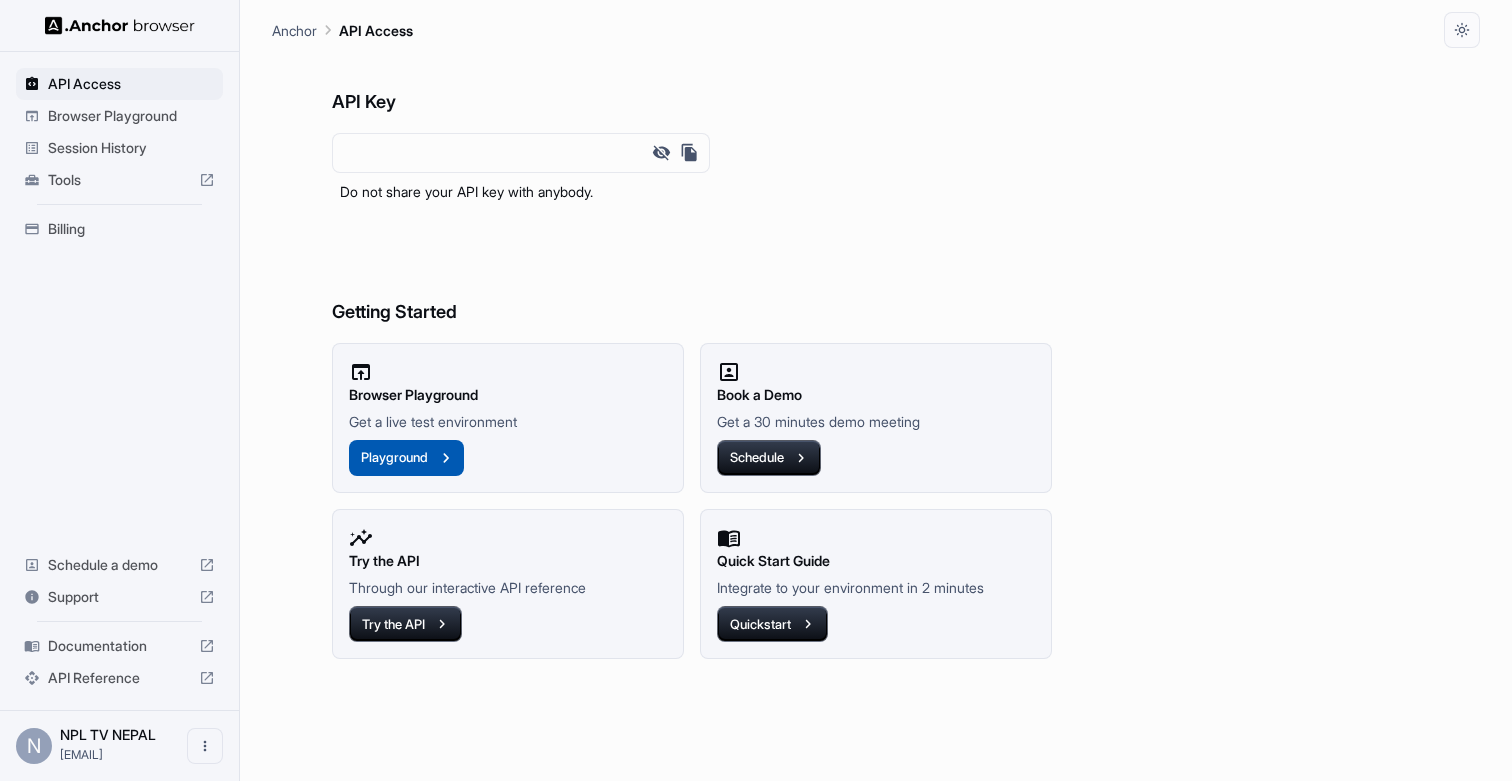click on "Playground" at bounding box center (406, 458) 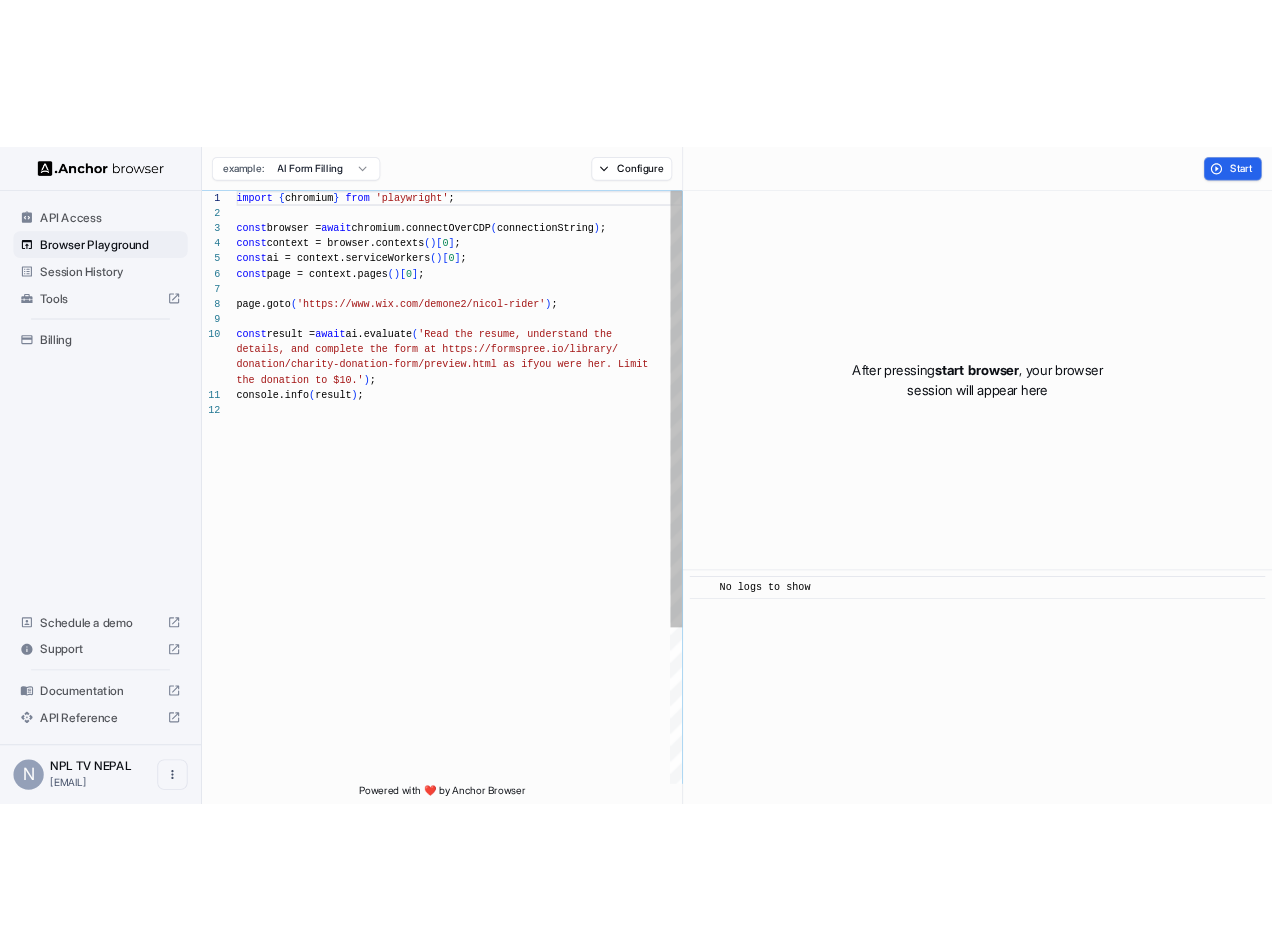 scroll, scrollTop: 162, scrollLeft: 0, axis: vertical 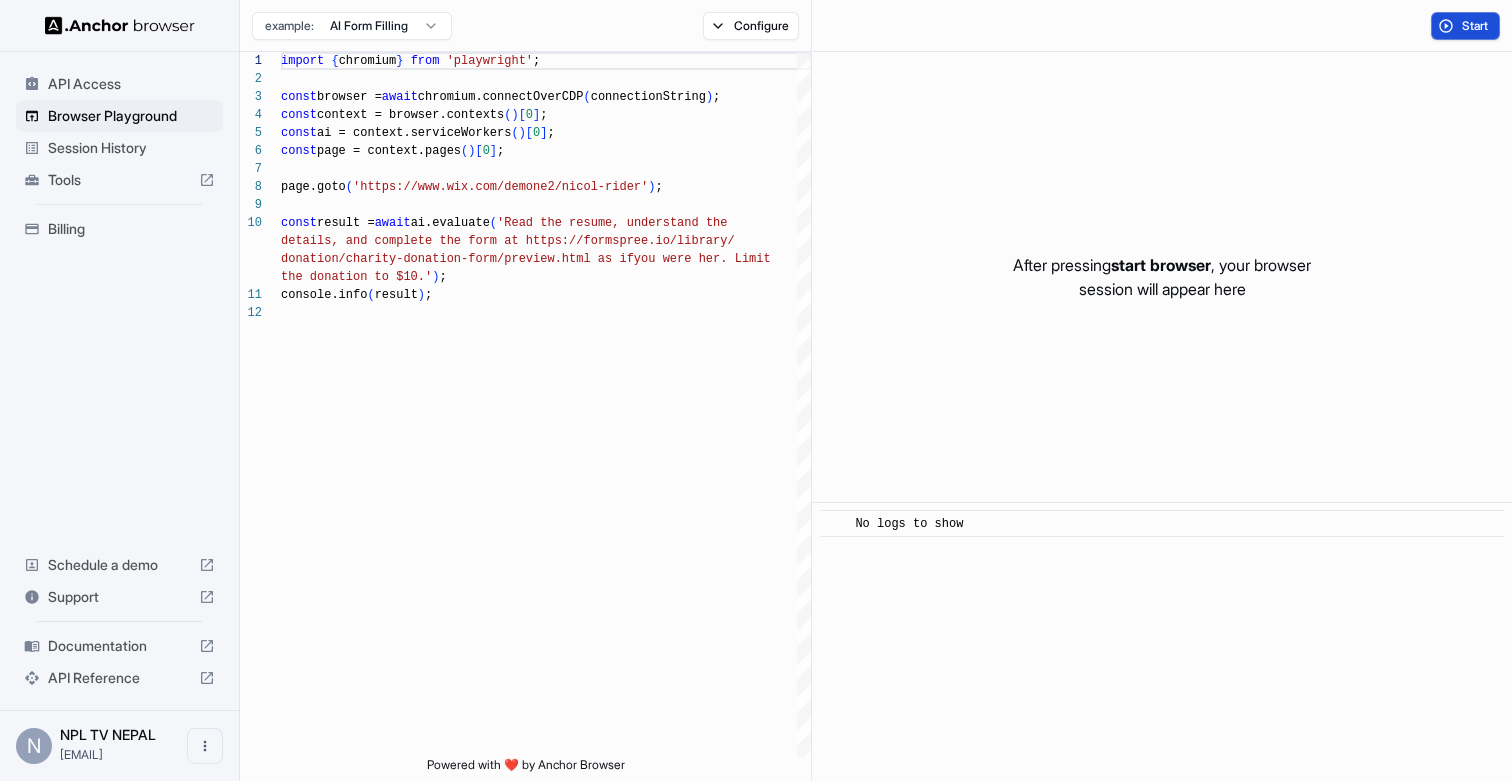 click on "Start" at bounding box center (1476, 26) 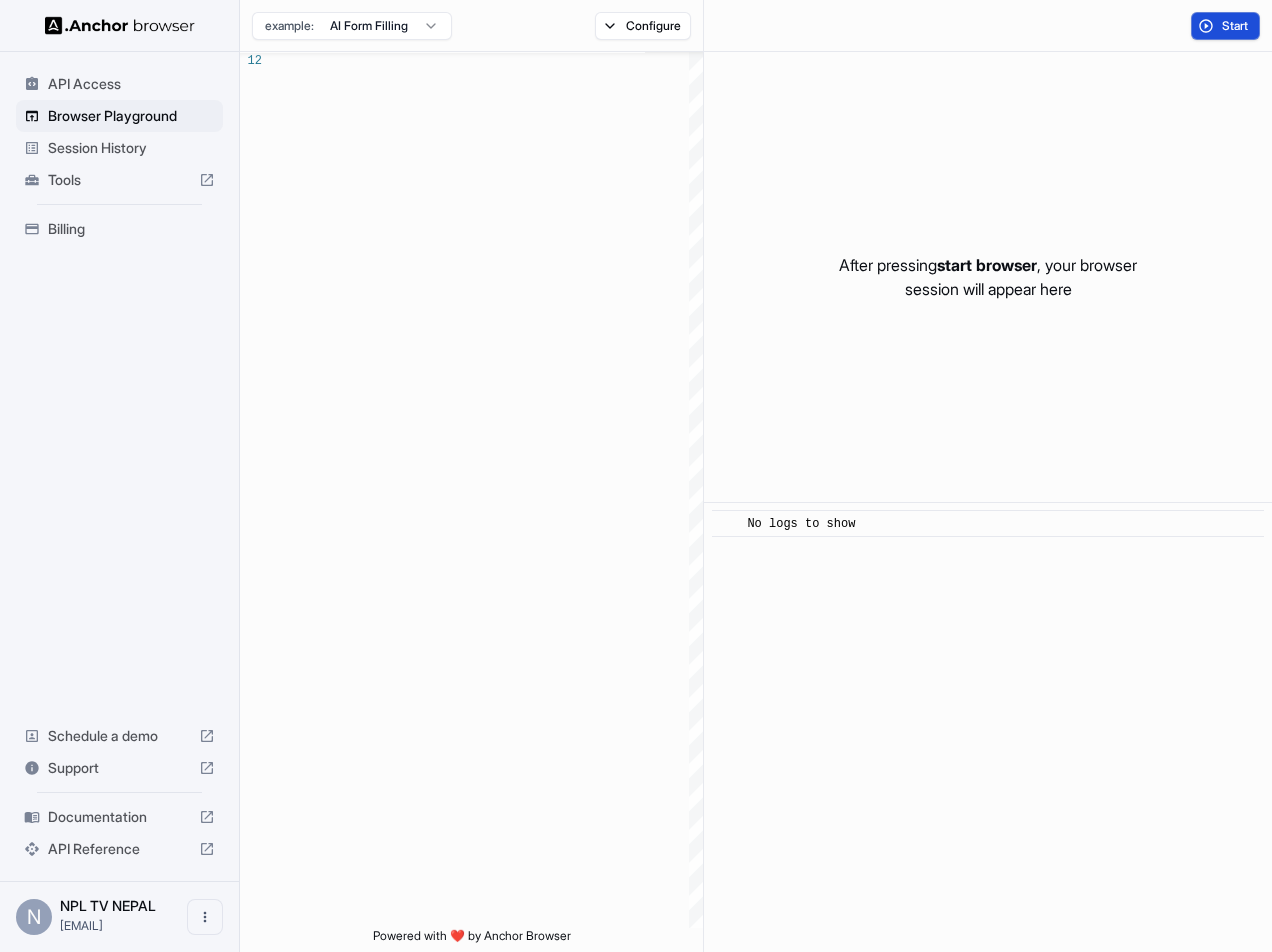 click on "Start" at bounding box center (1225, 26) 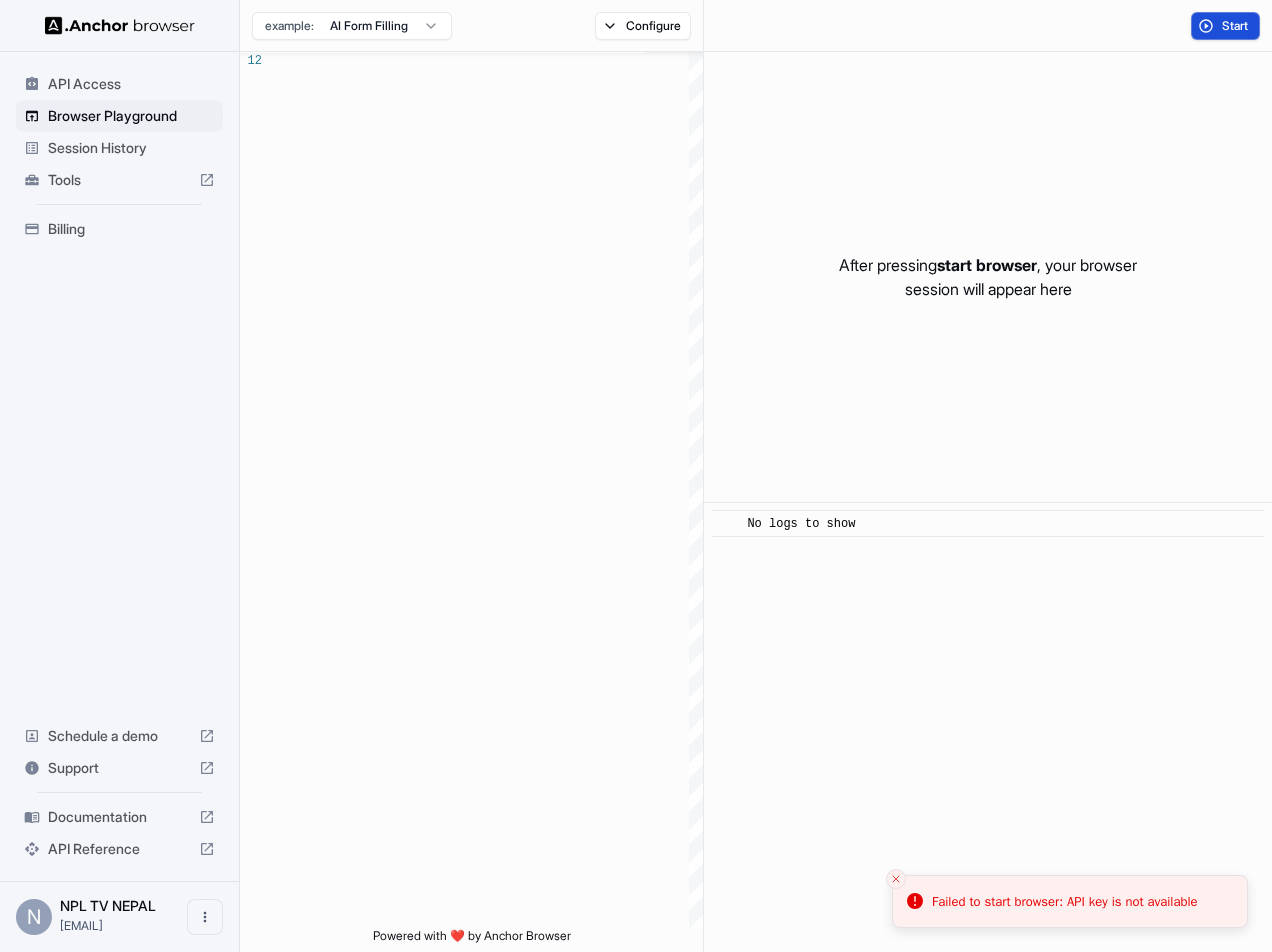 click on "Start" at bounding box center (1225, 26) 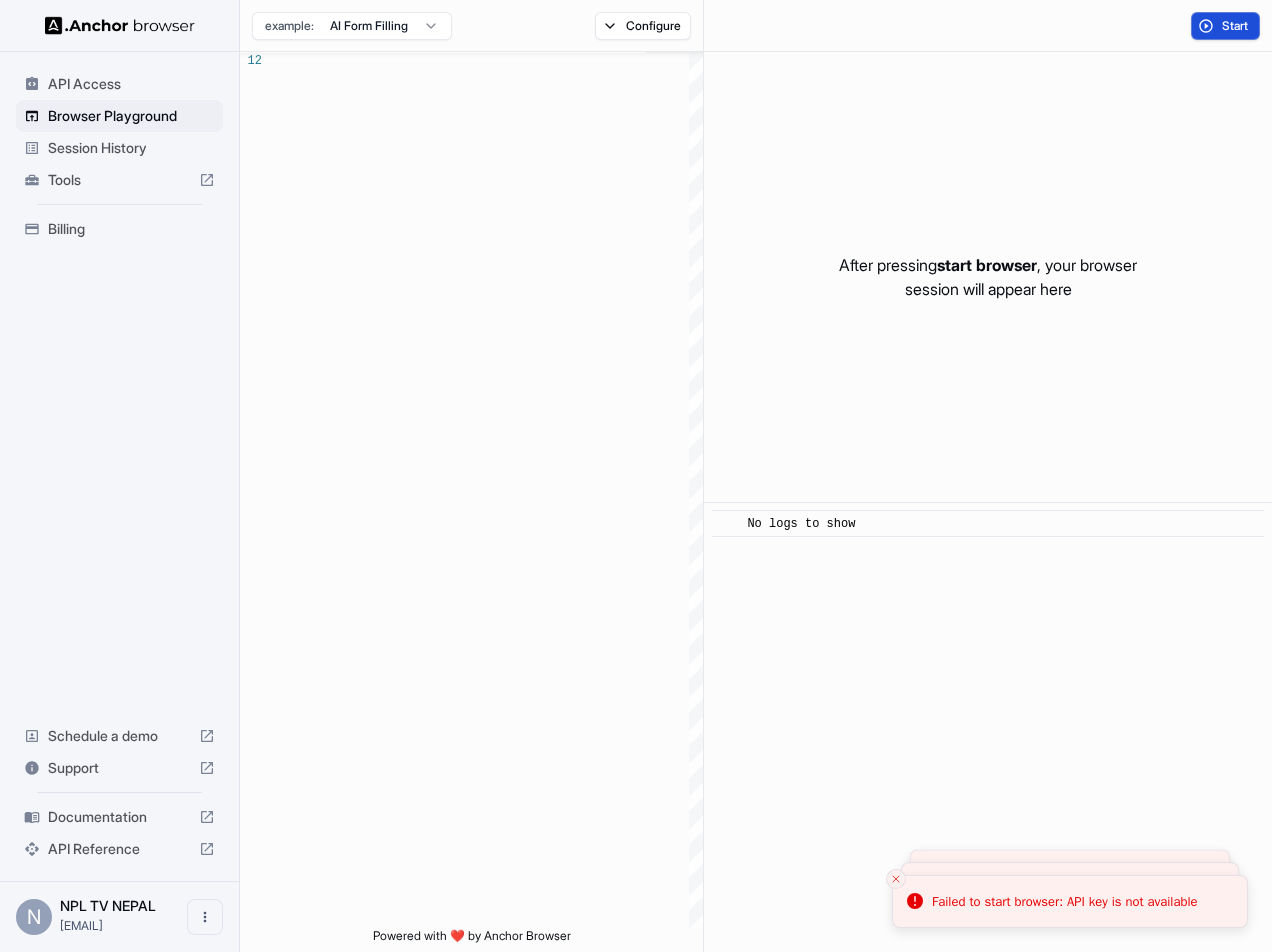 click on "Start" at bounding box center (1225, 26) 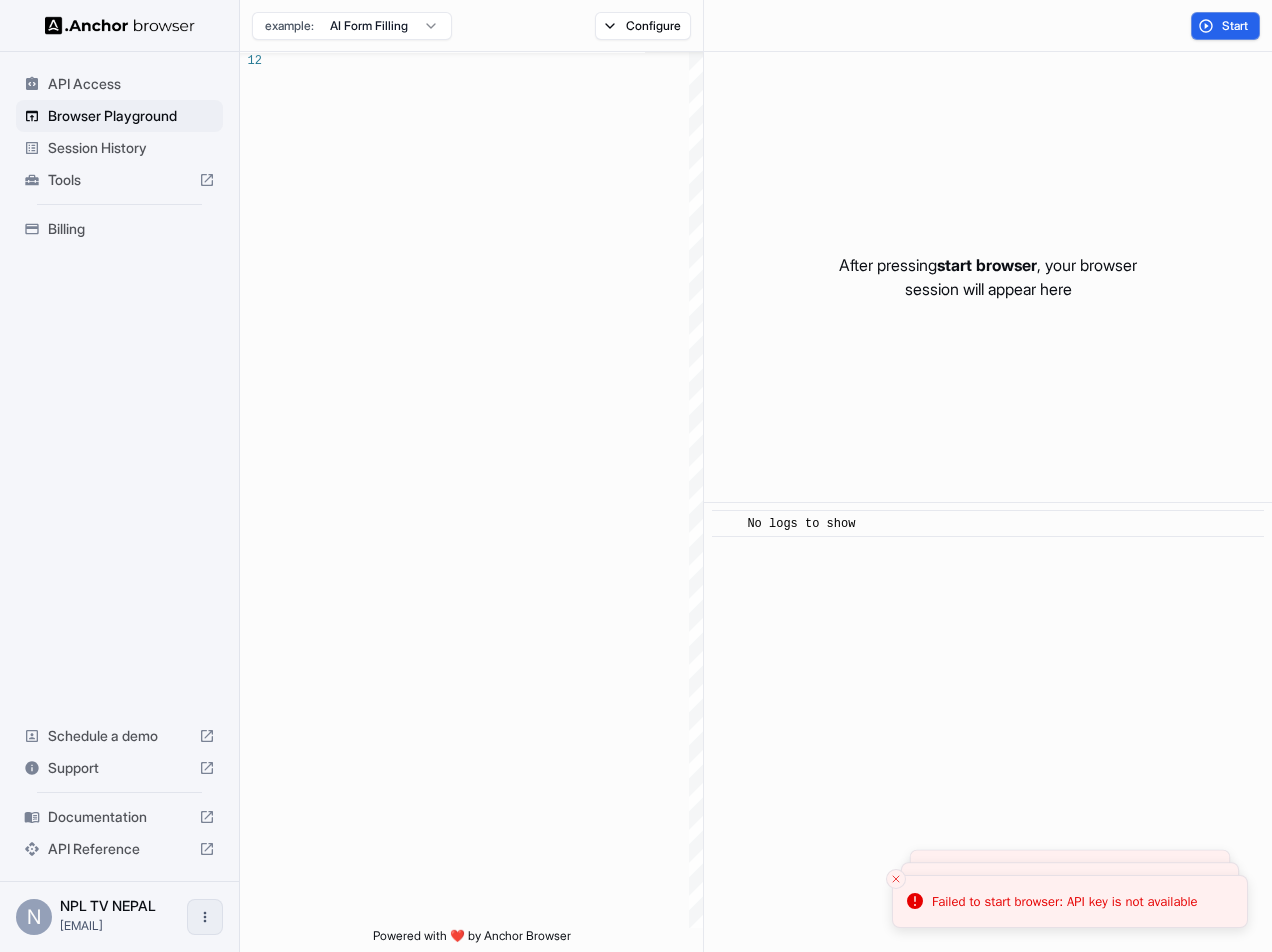 click at bounding box center (205, 917) 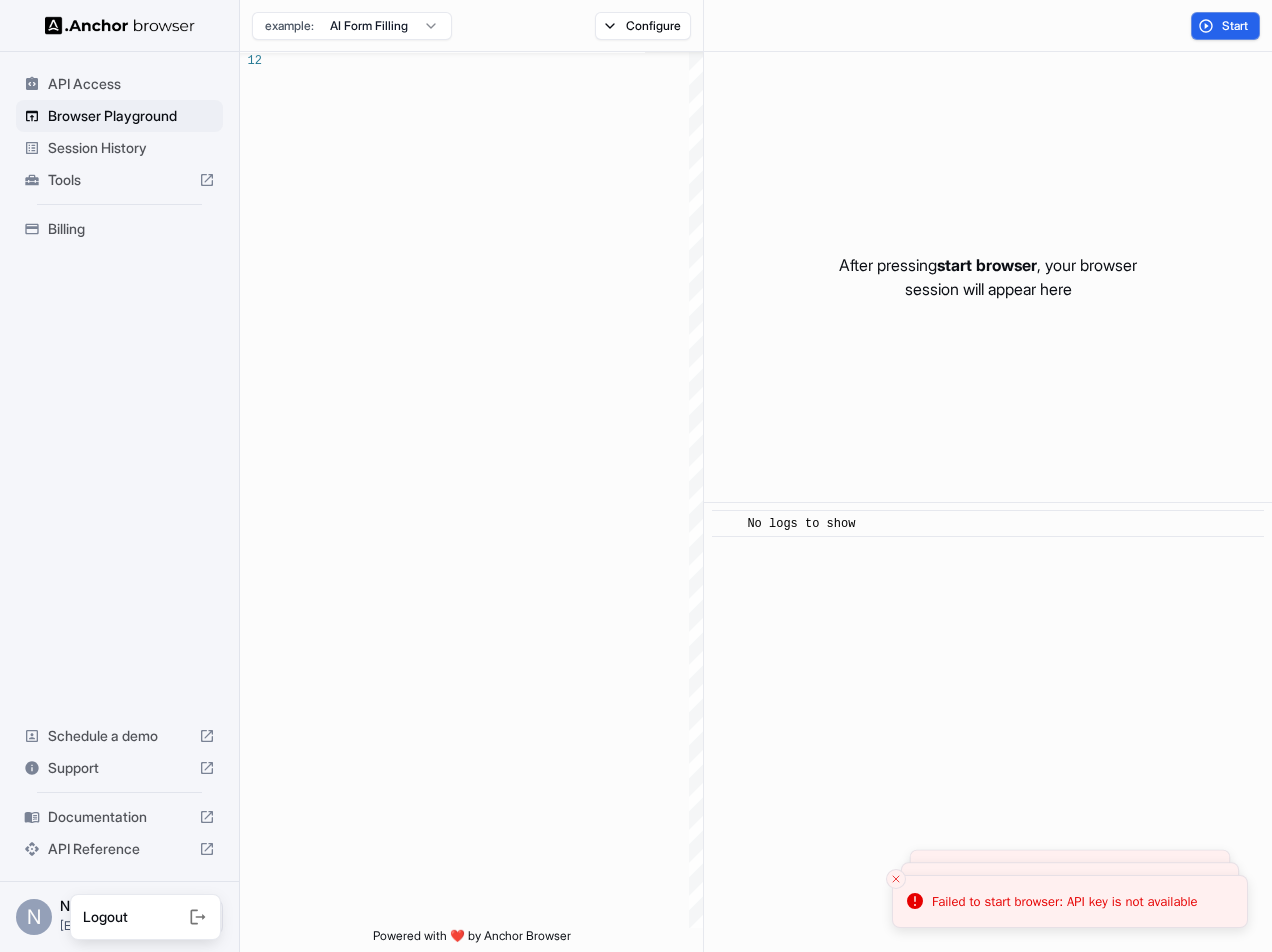 click at bounding box center [168, 917] 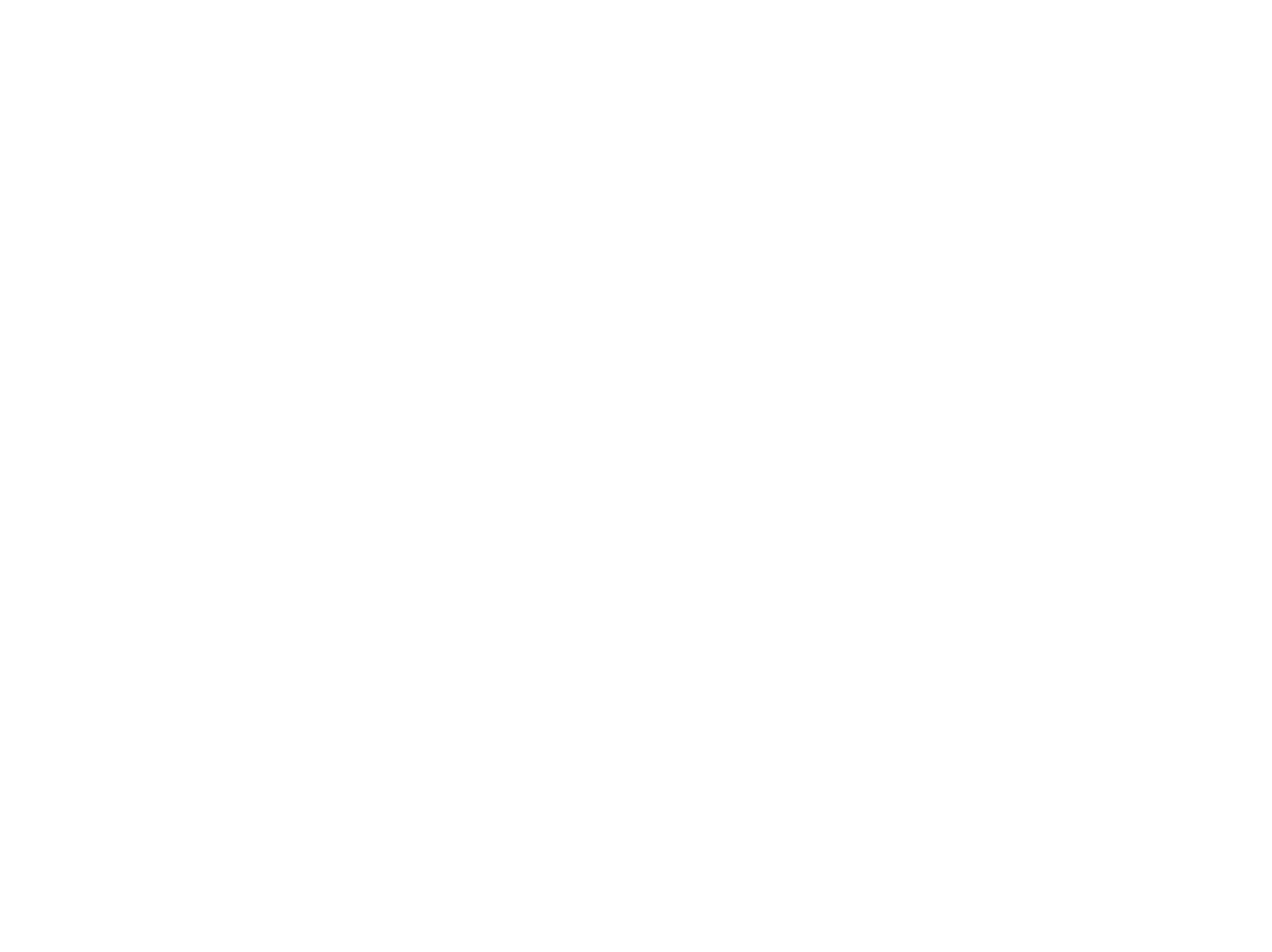 scroll, scrollTop: 0, scrollLeft: 0, axis: both 